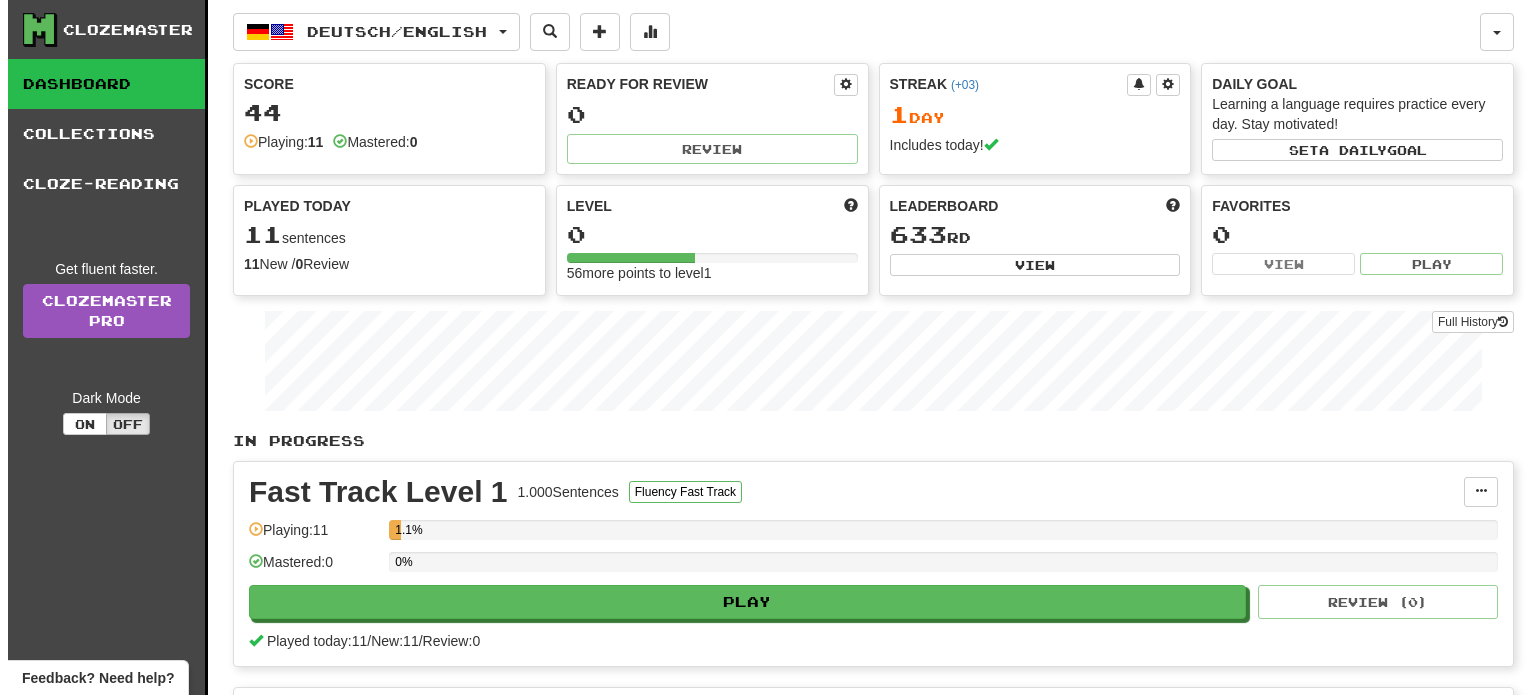 scroll, scrollTop: 200, scrollLeft: 0, axis: vertical 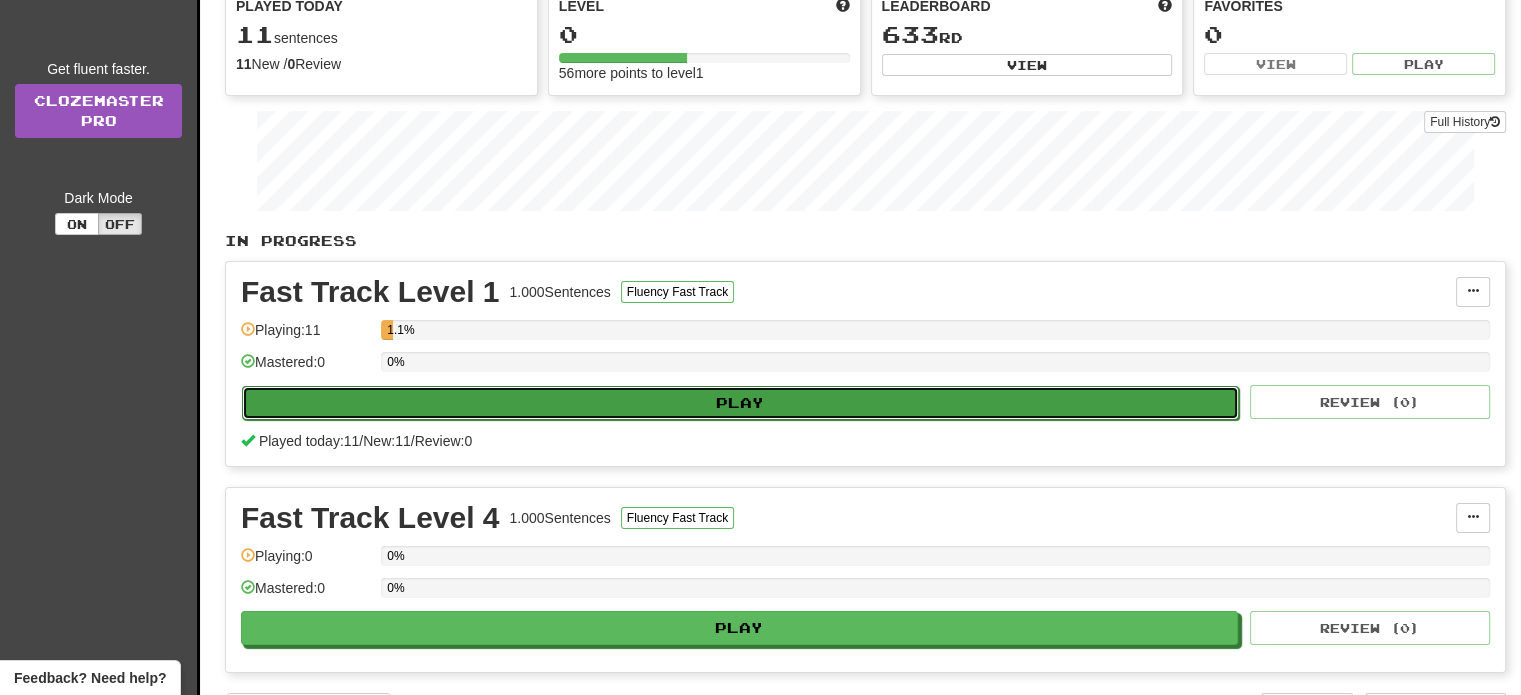 click on "Play" at bounding box center (740, 403) 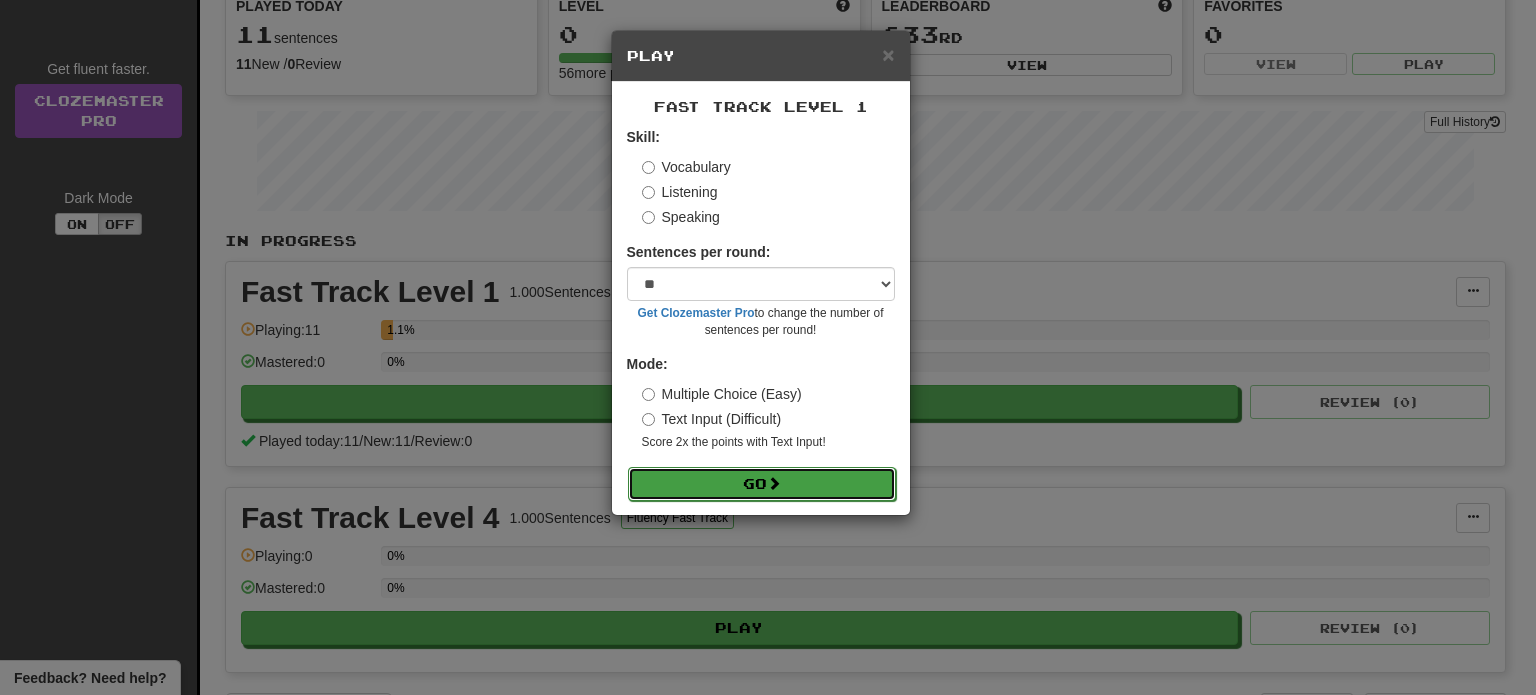 click on "Go" at bounding box center [762, 484] 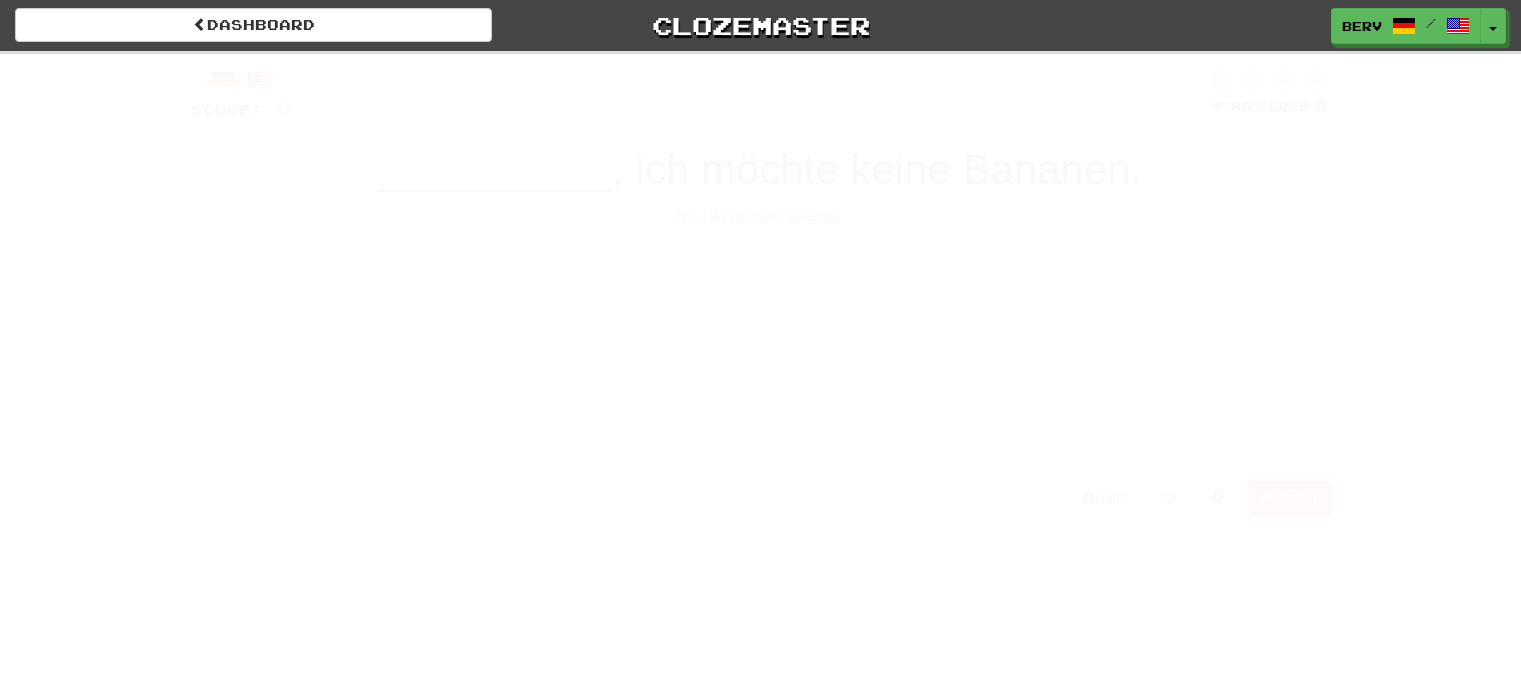 scroll, scrollTop: 0, scrollLeft: 0, axis: both 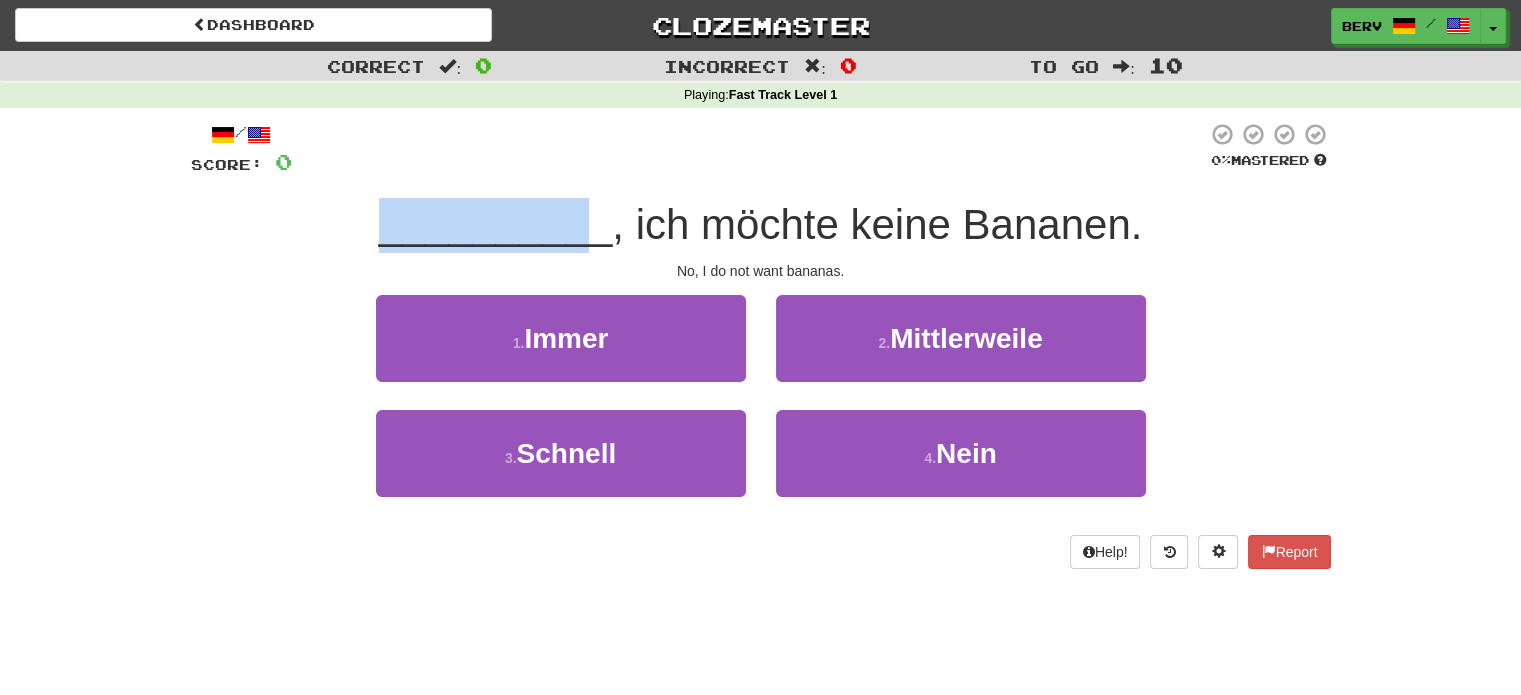 drag, startPoint x: 592, startPoint y: 233, endPoint x: 360, endPoint y: 215, distance: 232.69724 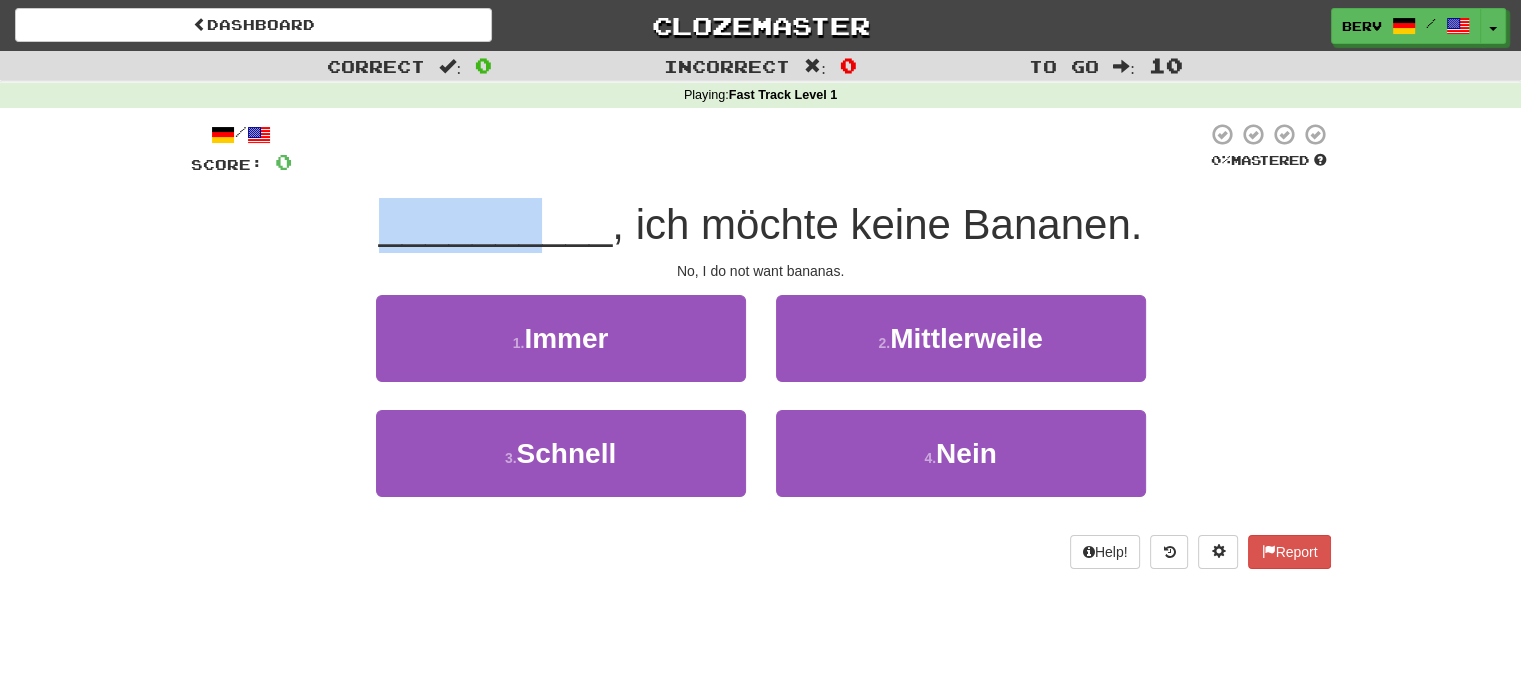 drag, startPoint x: 363, startPoint y: 222, endPoint x: 449, endPoint y: 233, distance: 86.70064 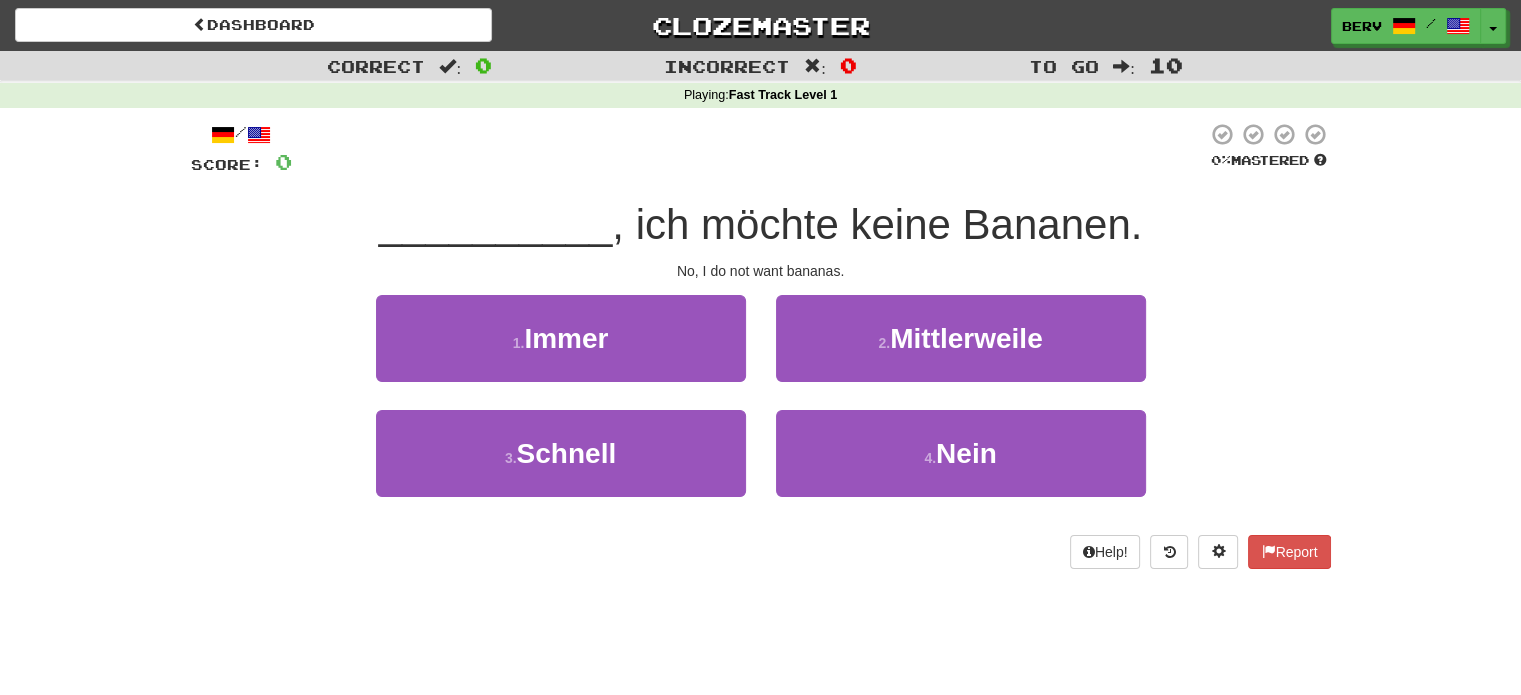 click on ", ich möchte keine Bananen." at bounding box center [877, 224] 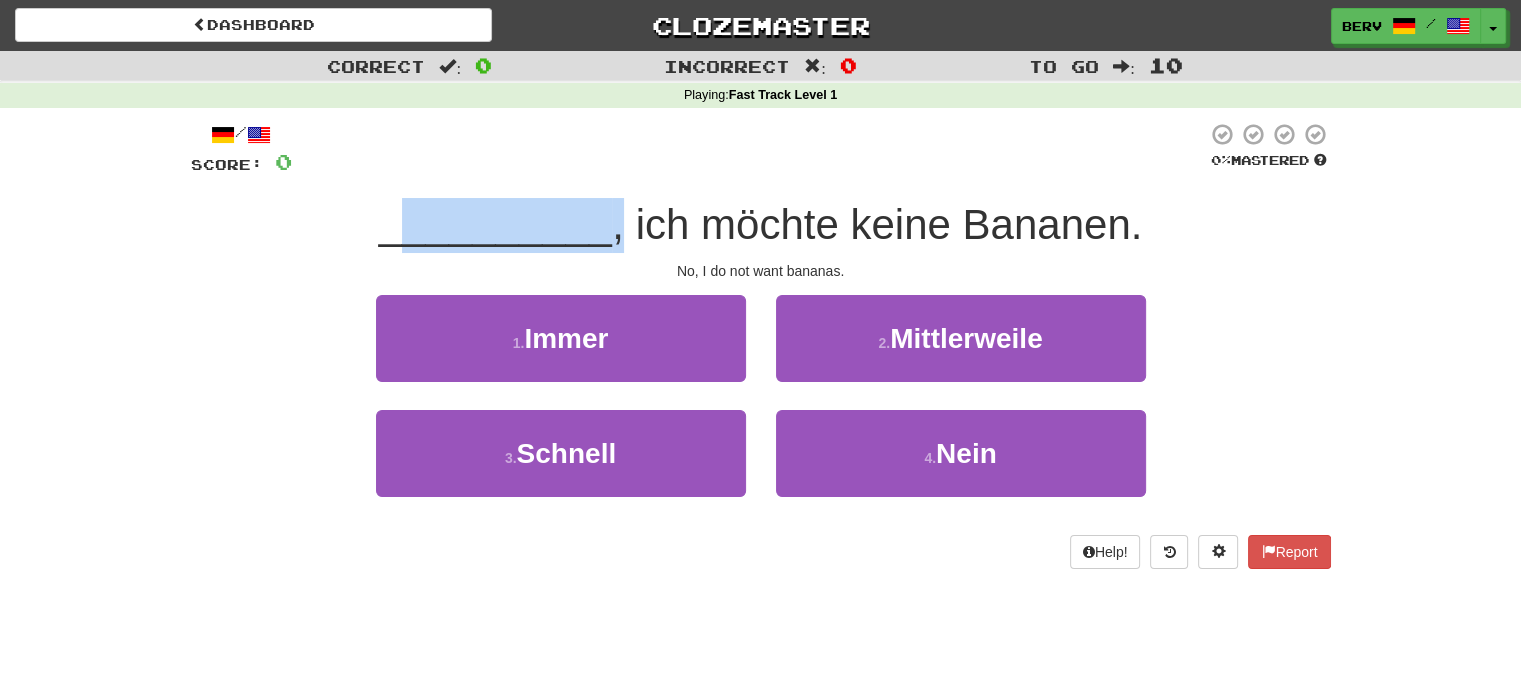 drag, startPoint x: 622, startPoint y: 239, endPoint x: 395, endPoint y: 229, distance: 227.22015 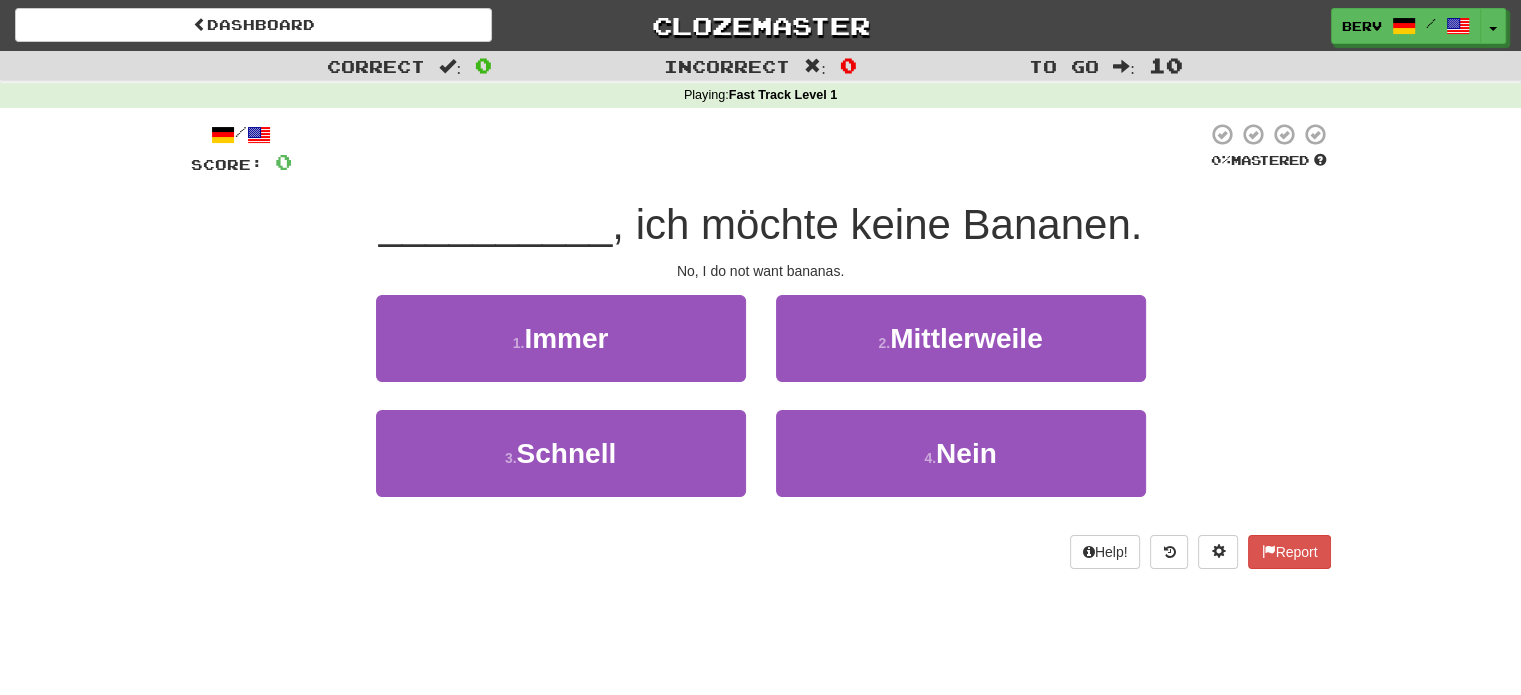 click on ", ich möchte keine Bananen." at bounding box center (877, 224) 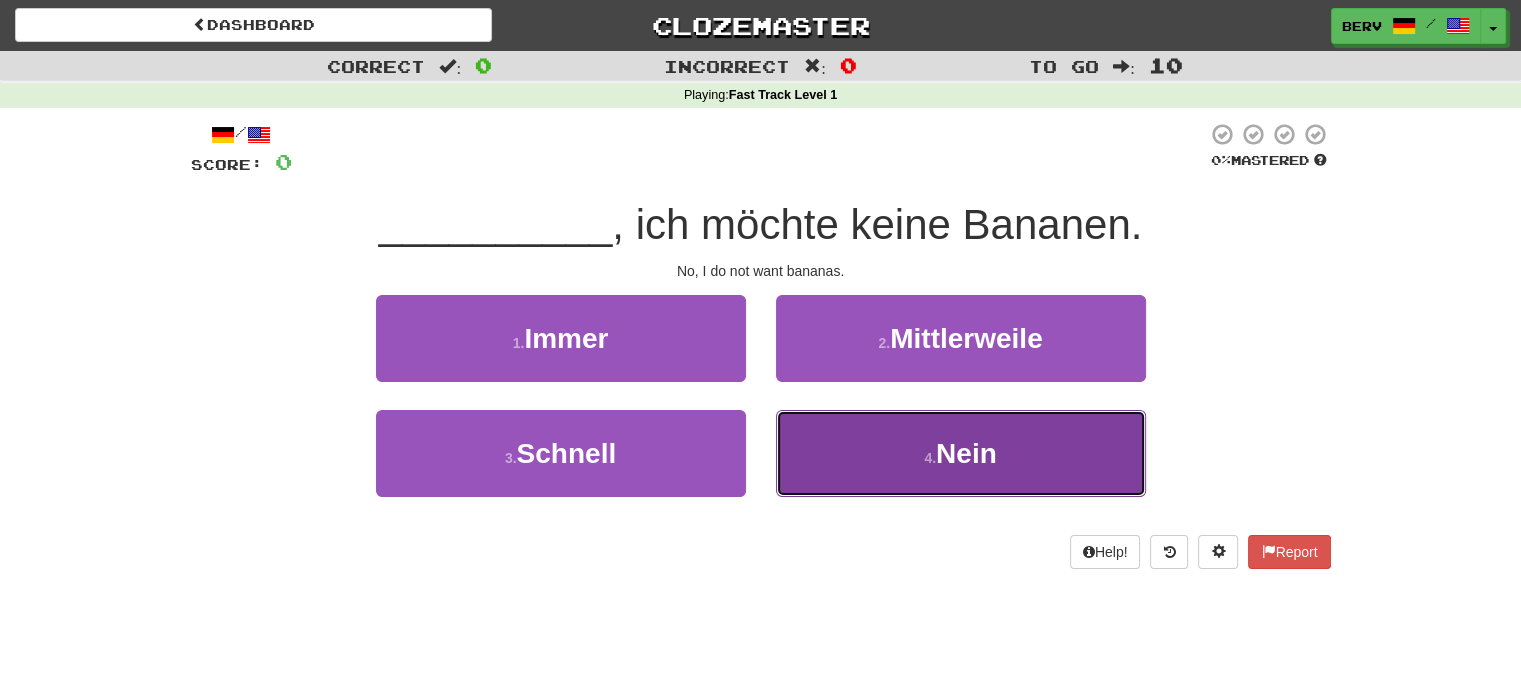 click on "4 .  Nein" at bounding box center (961, 453) 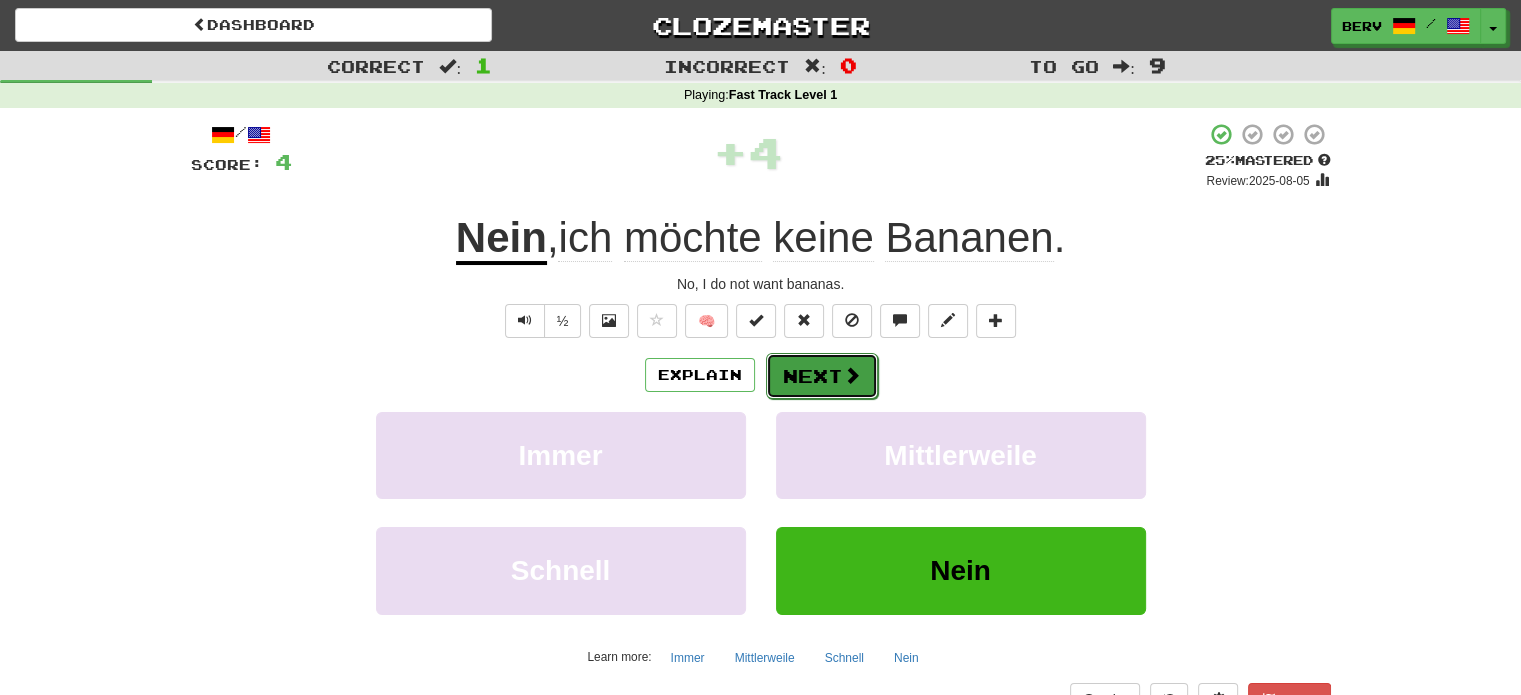 click on "Next" at bounding box center [822, 376] 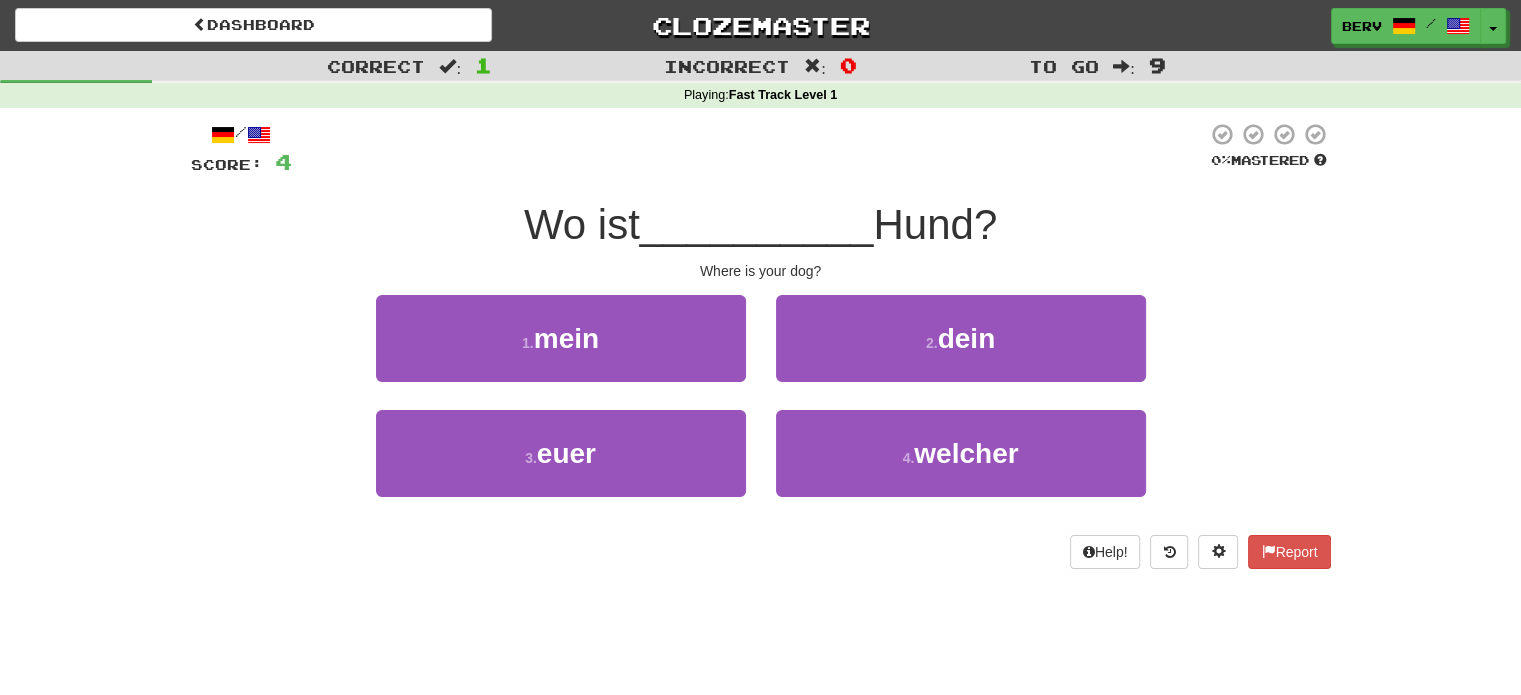 drag, startPoint x: 497, startPoint y: 213, endPoint x: 644, endPoint y: 211, distance: 147.01361 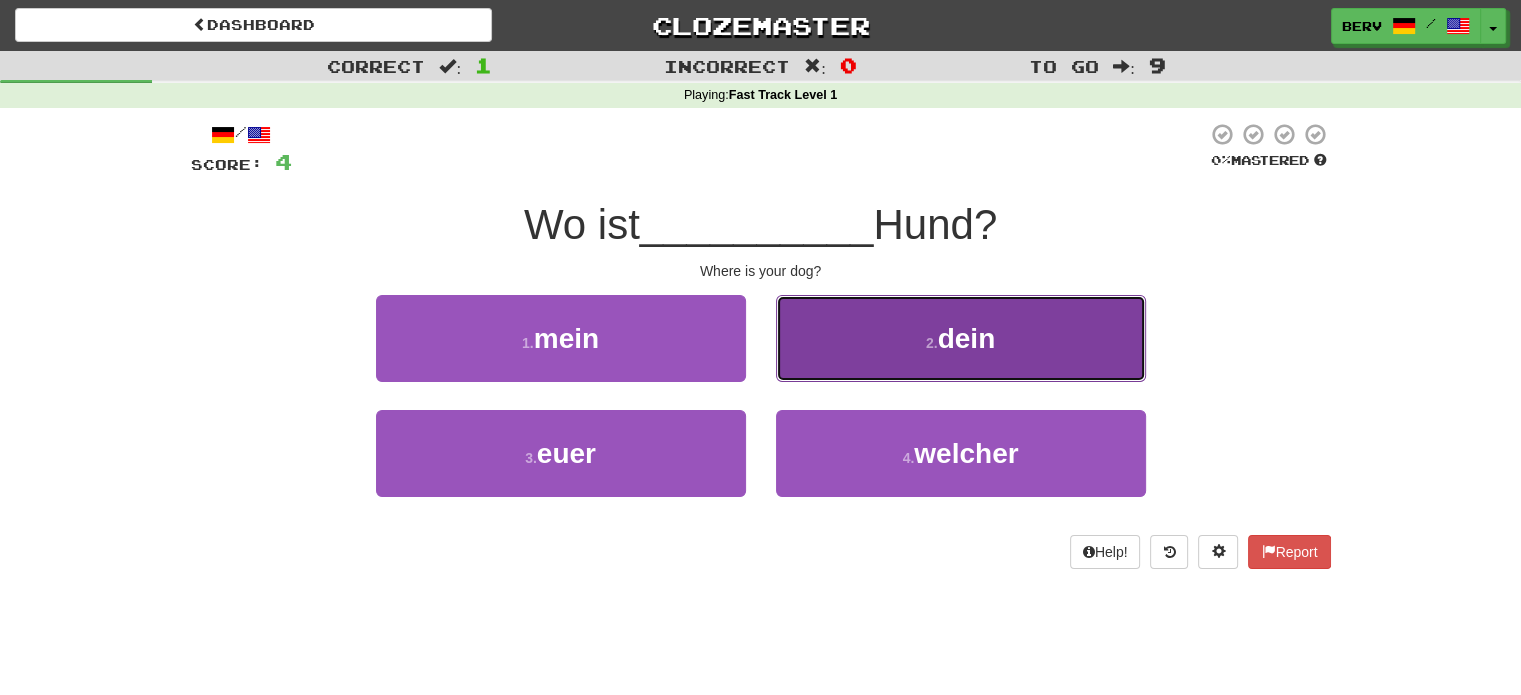 click on "2 .  dein" at bounding box center [961, 338] 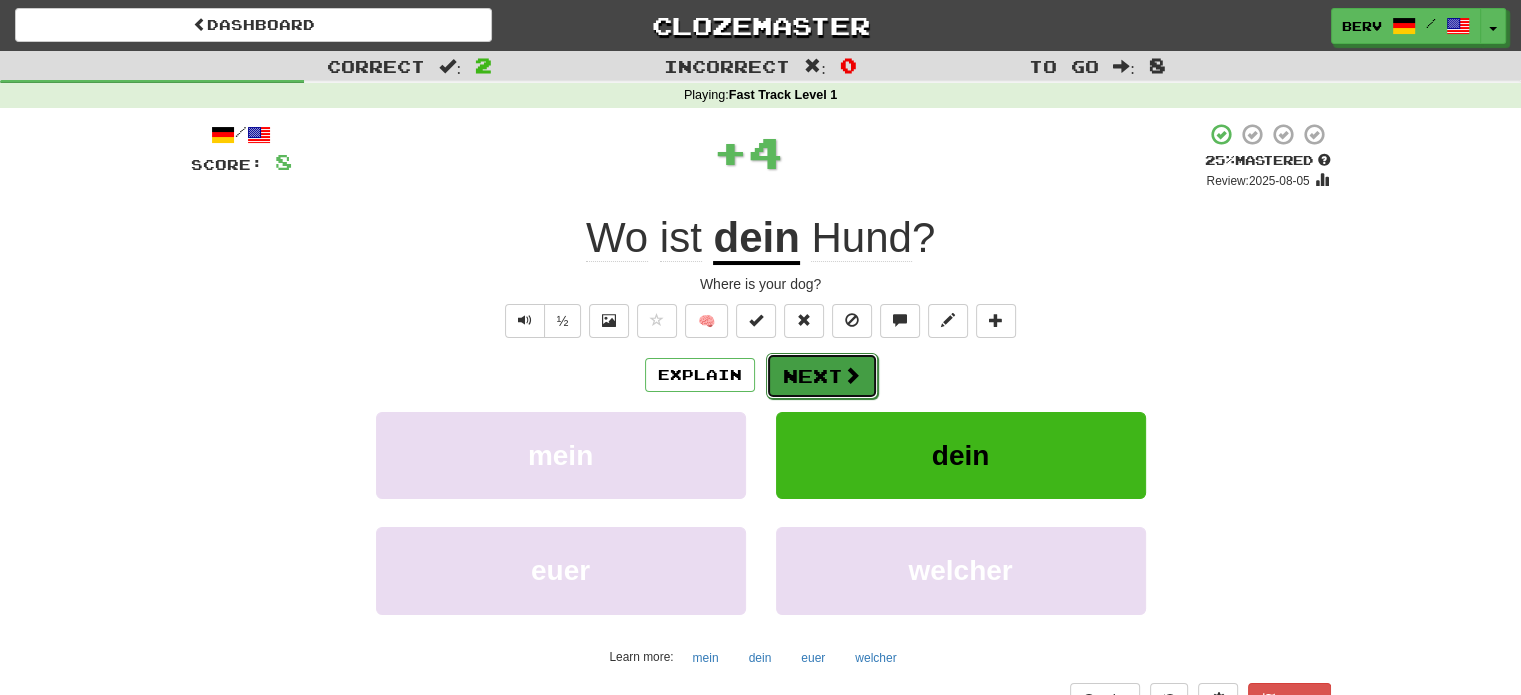 click on "Next" at bounding box center (822, 376) 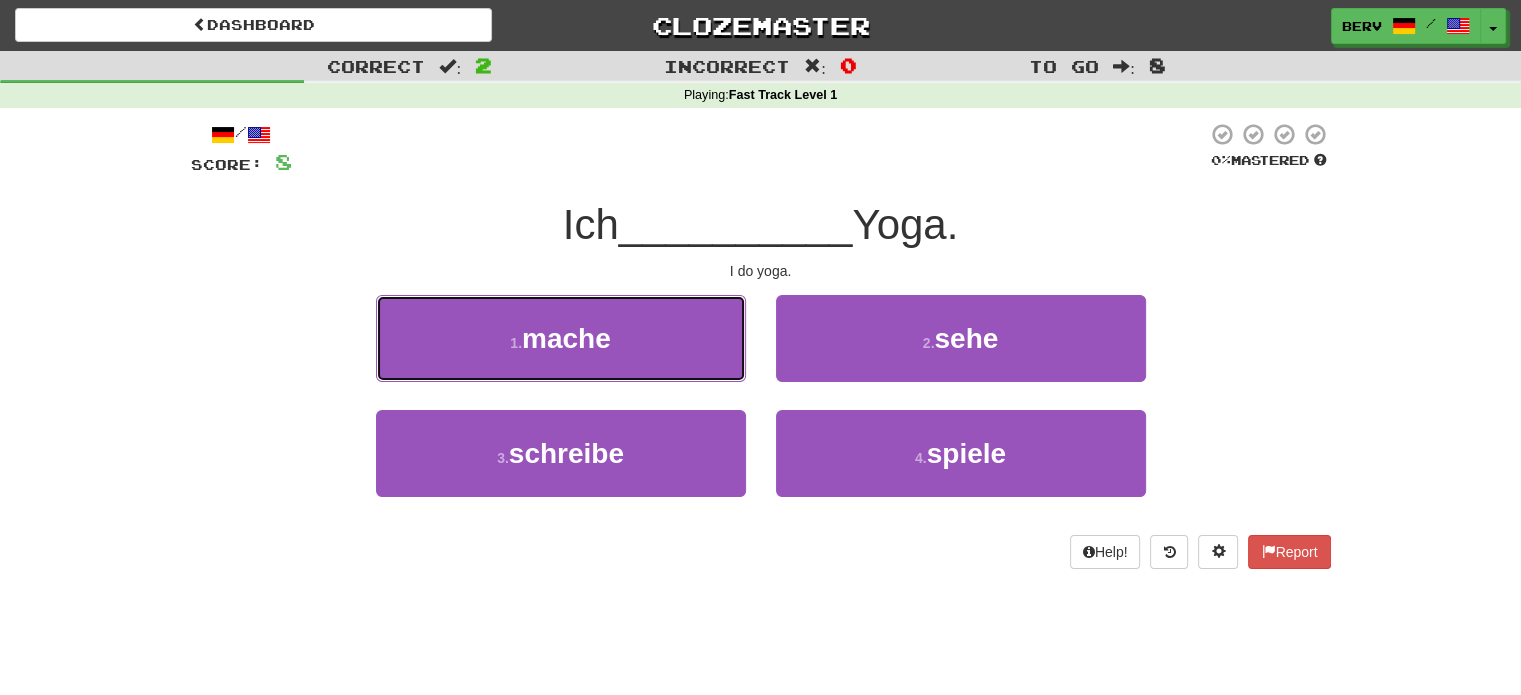 click on "1 .  mache" at bounding box center (561, 338) 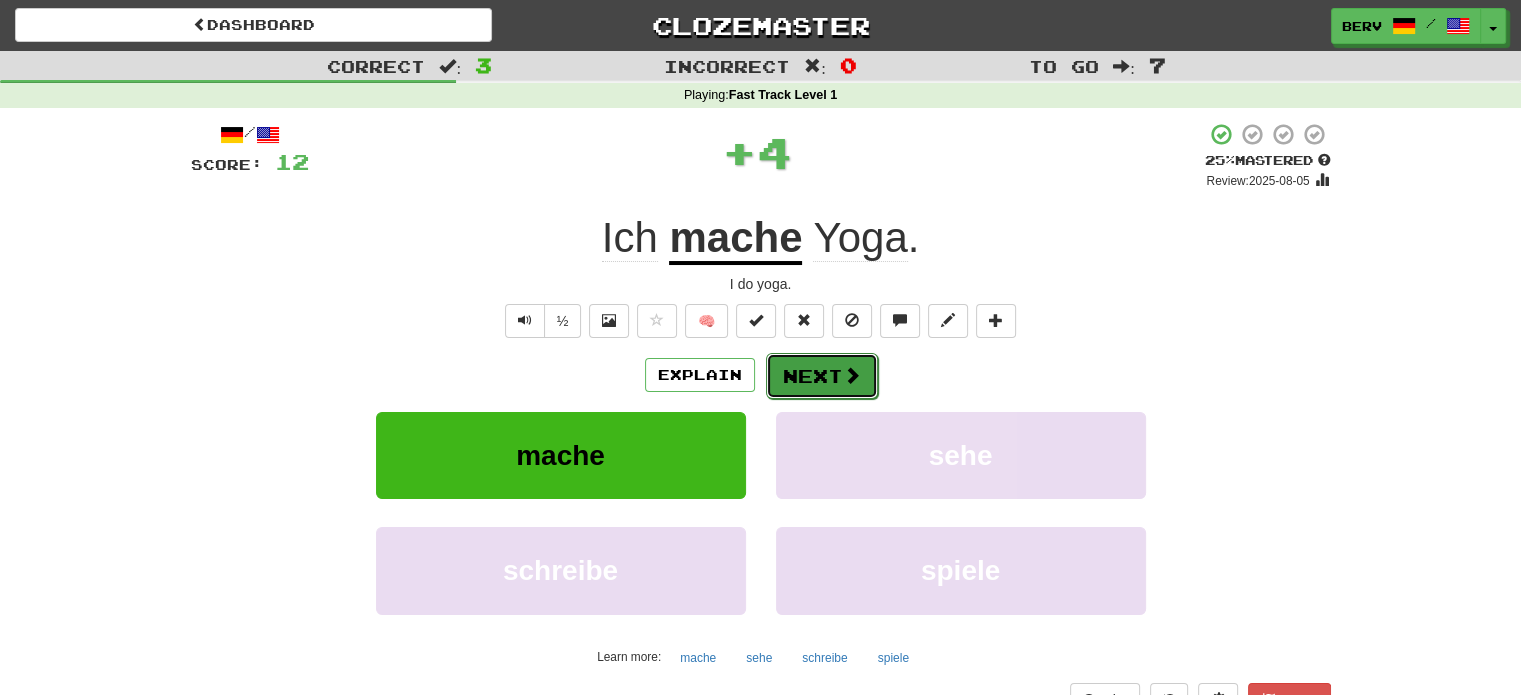 click on "Next" at bounding box center [822, 376] 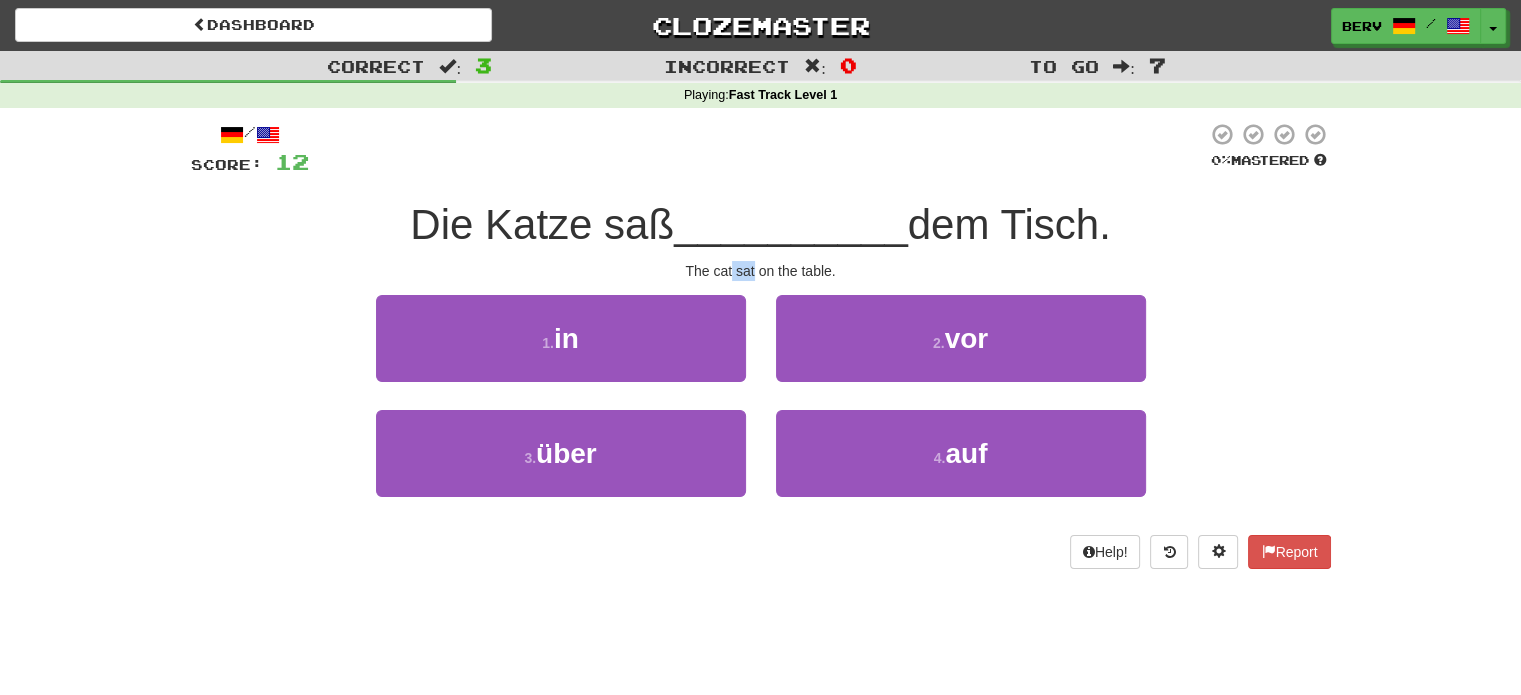 drag, startPoint x: 733, startPoint y: 268, endPoint x: 755, endPoint y: 270, distance: 22.090721 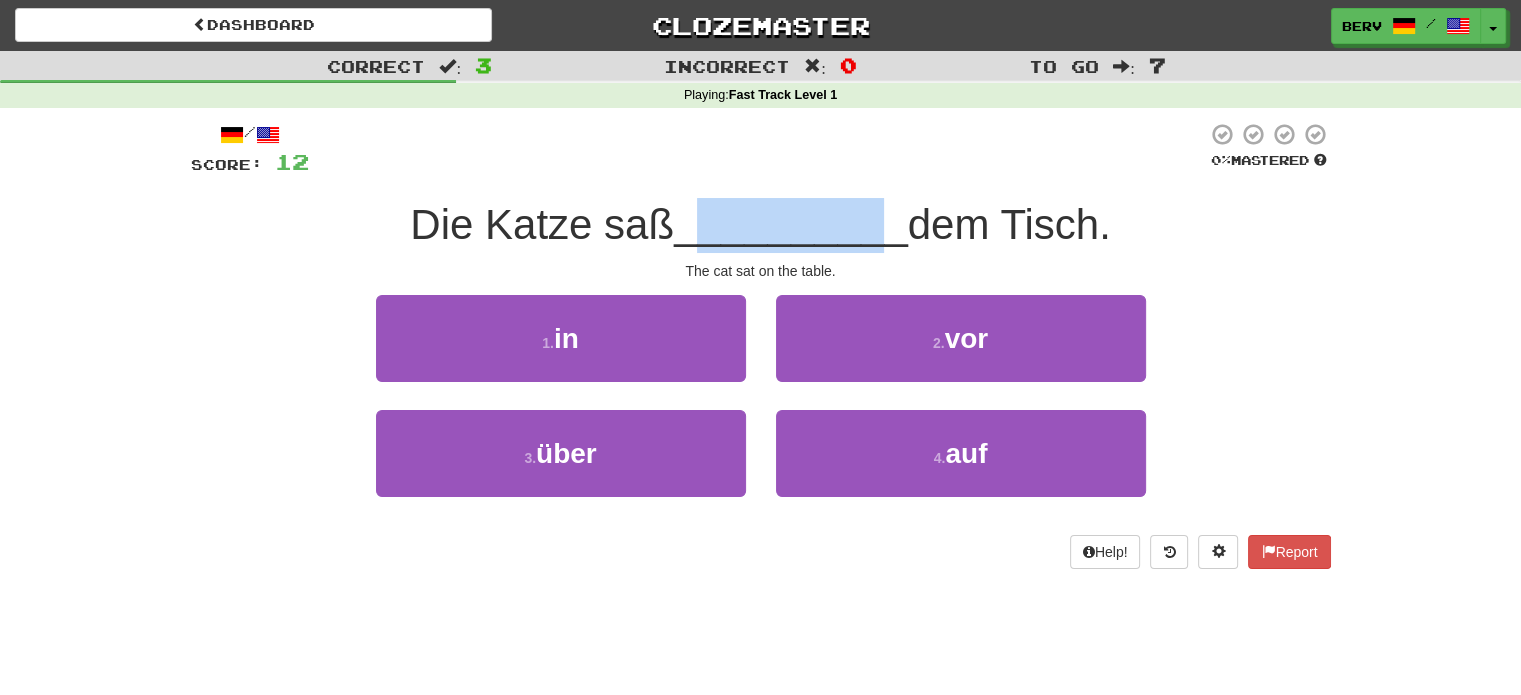 drag, startPoint x: 703, startPoint y: 213, endPoint x: 894, endPoint y: 216, distance: 191.02356 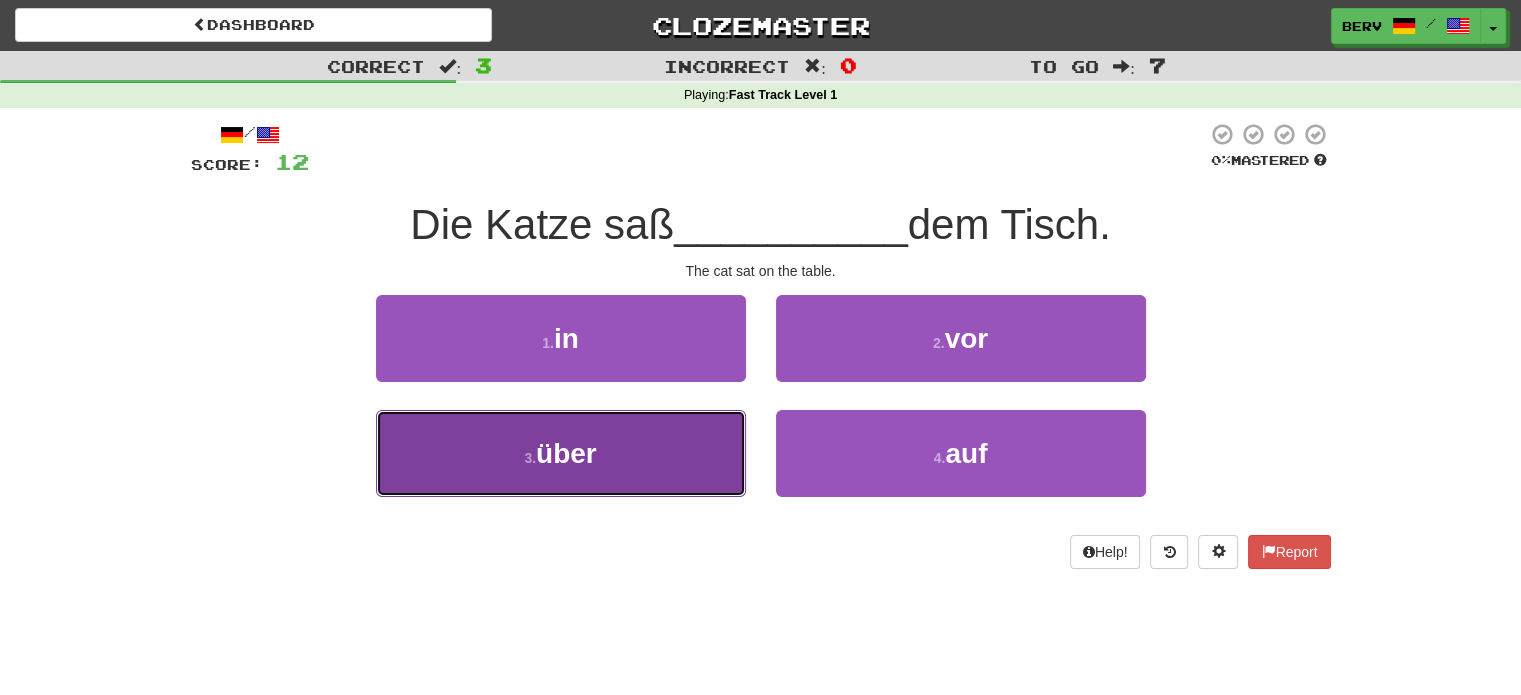 click on "3 .  über" at bounding box center [561, 453] 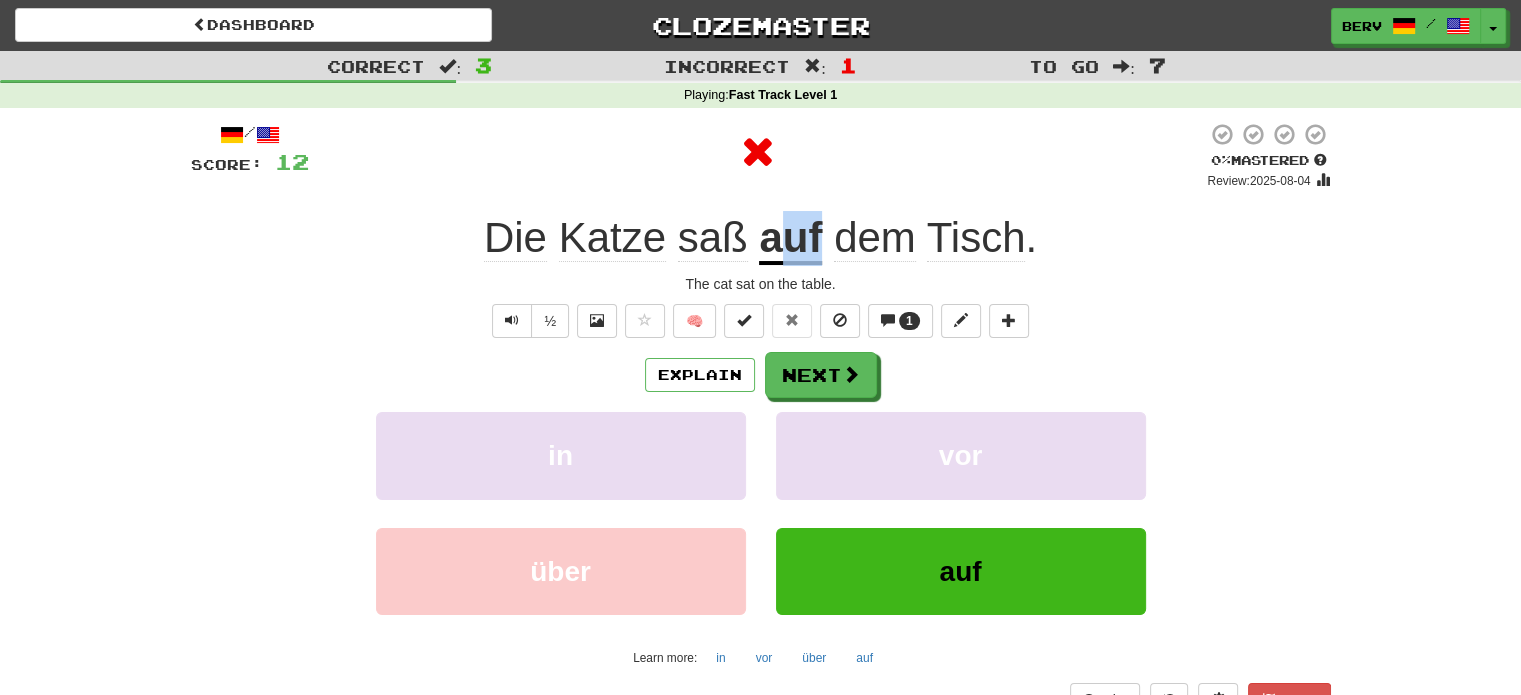 drag, startPoint x: 784, startPoint y: 227, endPoint x: 816, endPoint y: 216, distance: 33.83785 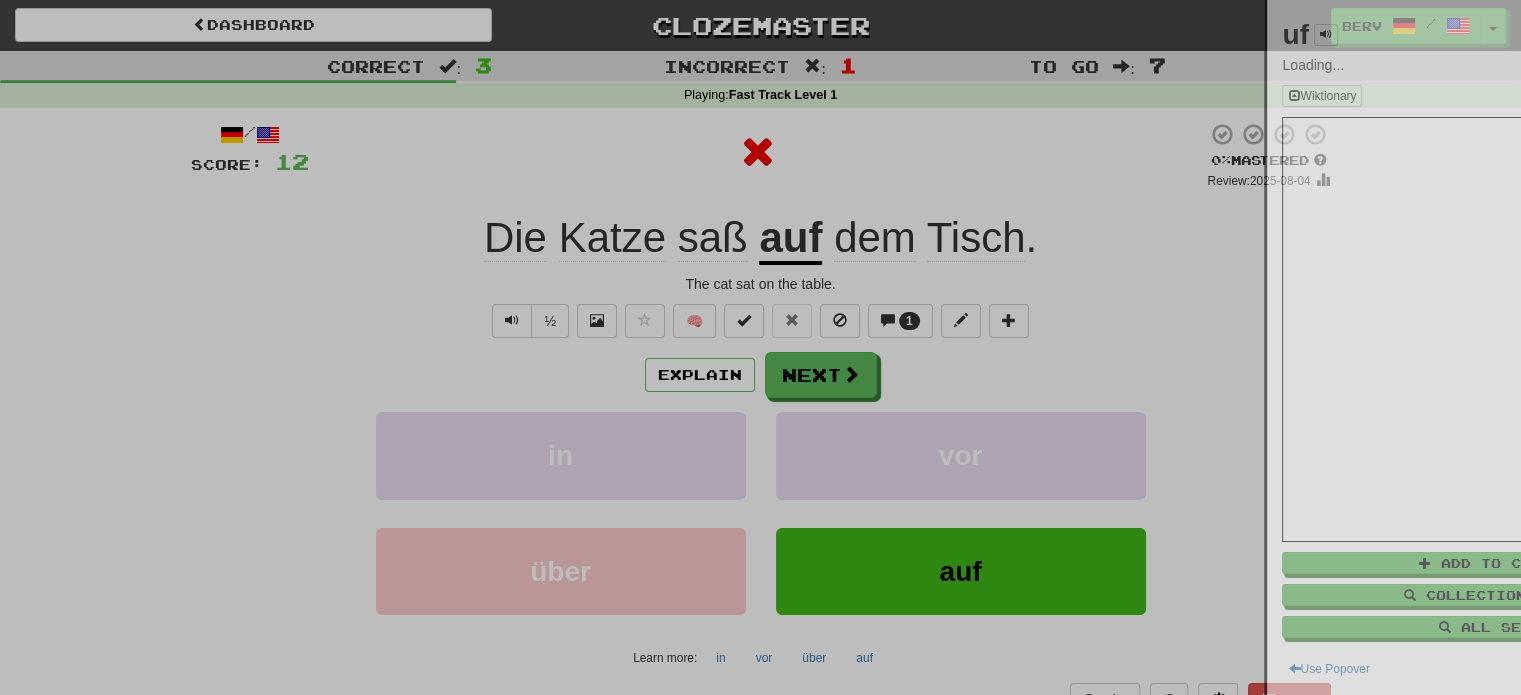 click at bounding box center [760, 347] 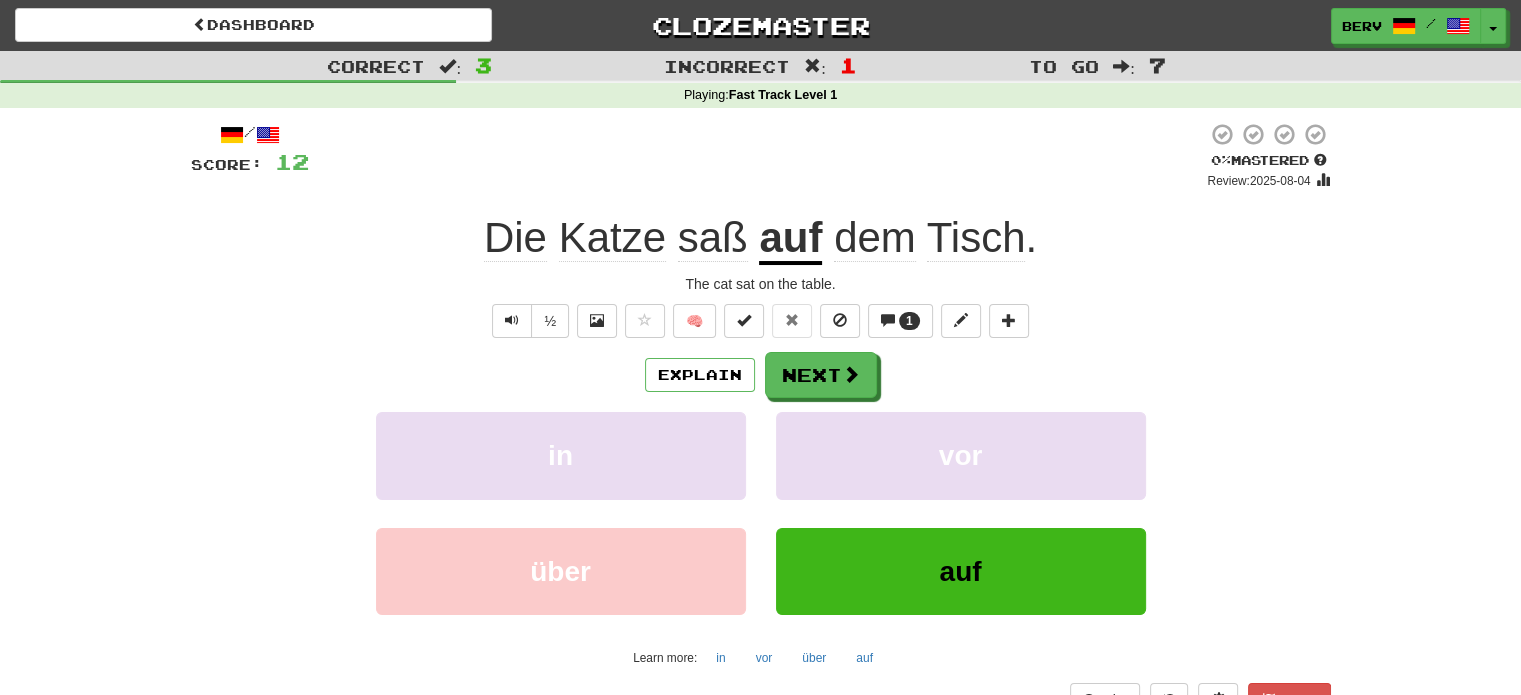 click on "/  Score:   12 0 %  Mastered Review:  2025-08-04 Die   Katze   saß   auf   dem   Tisch . The cat sat on the table. ½ 🧠 1 Explain Next in vor über auf Learn more: in vor über auf  Help!  Report" at bounding box center [761, 419] 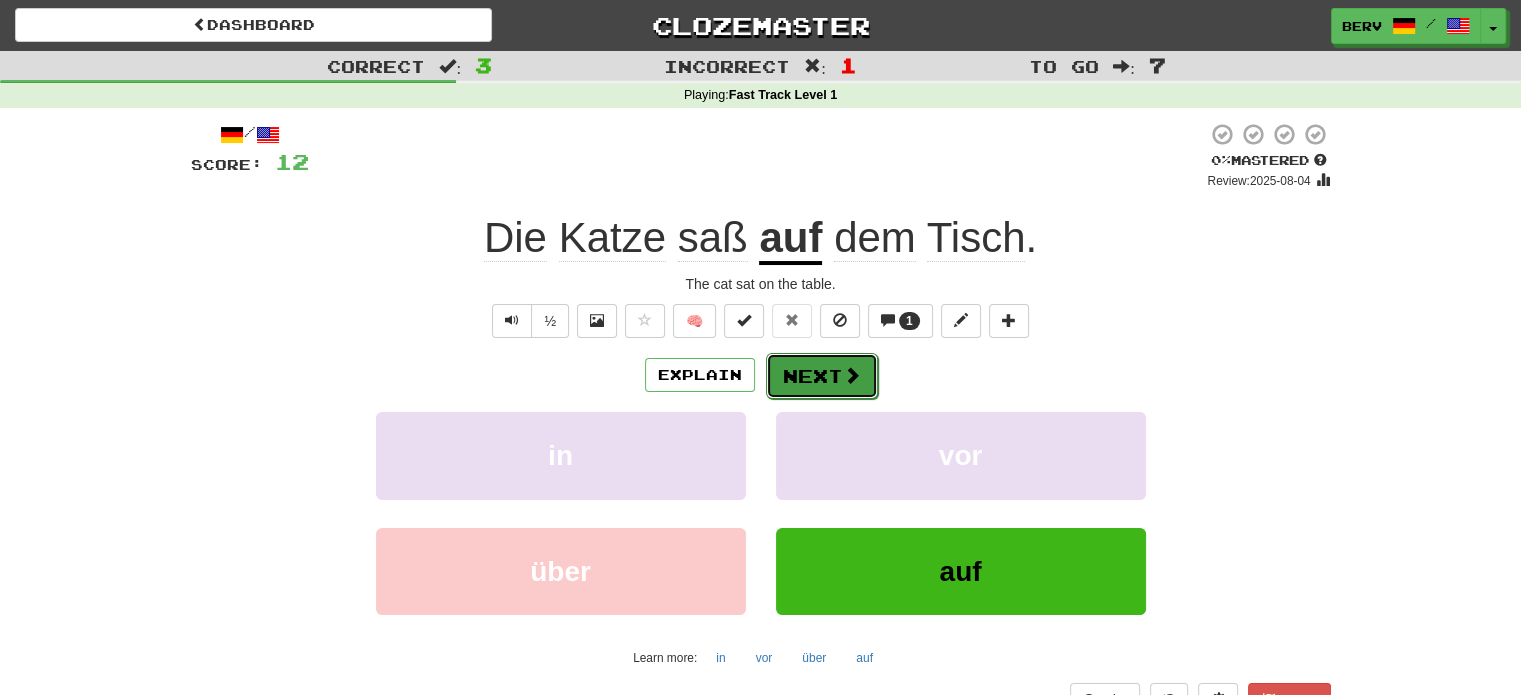click at bounding box center [852, 375] 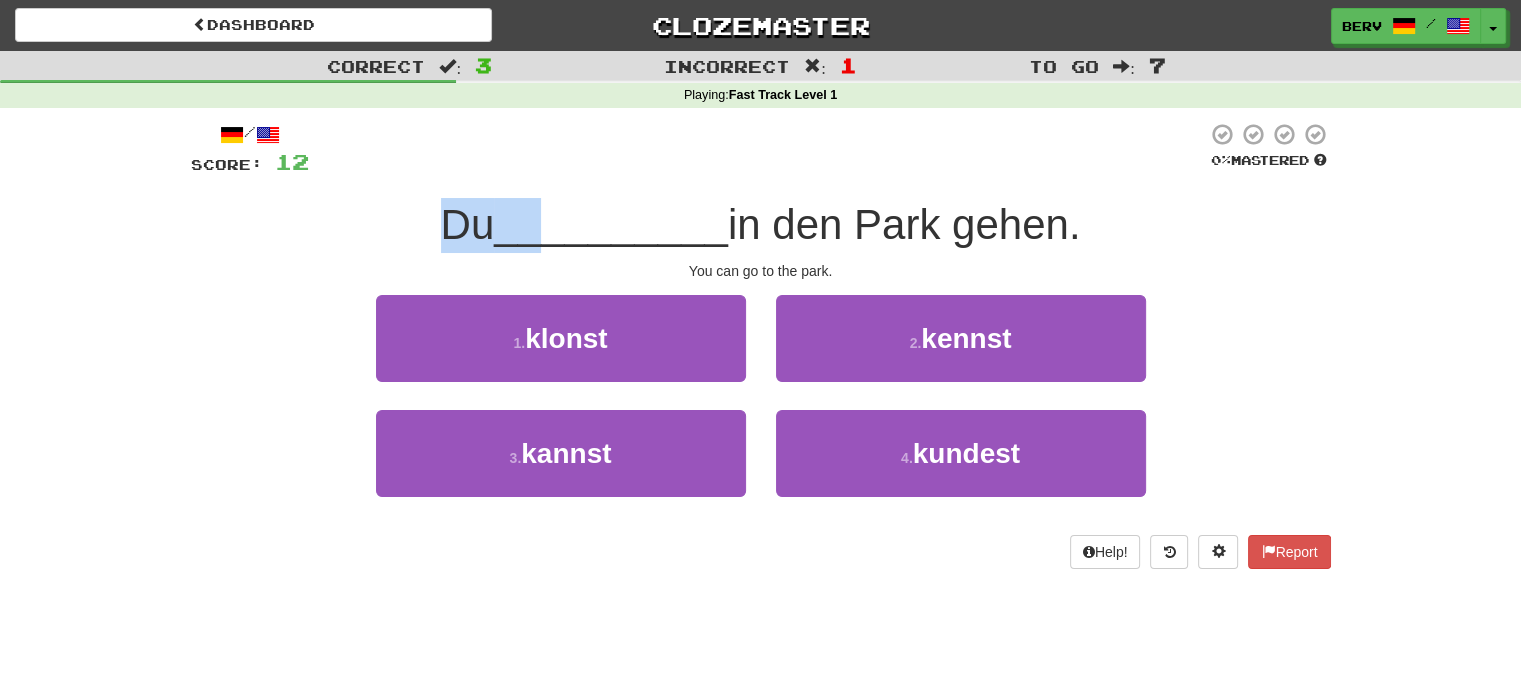 drag, startPoint x: 411, startPoint y: 224, endPoint x: 630, endPoint y: 213, distance: 219.27608 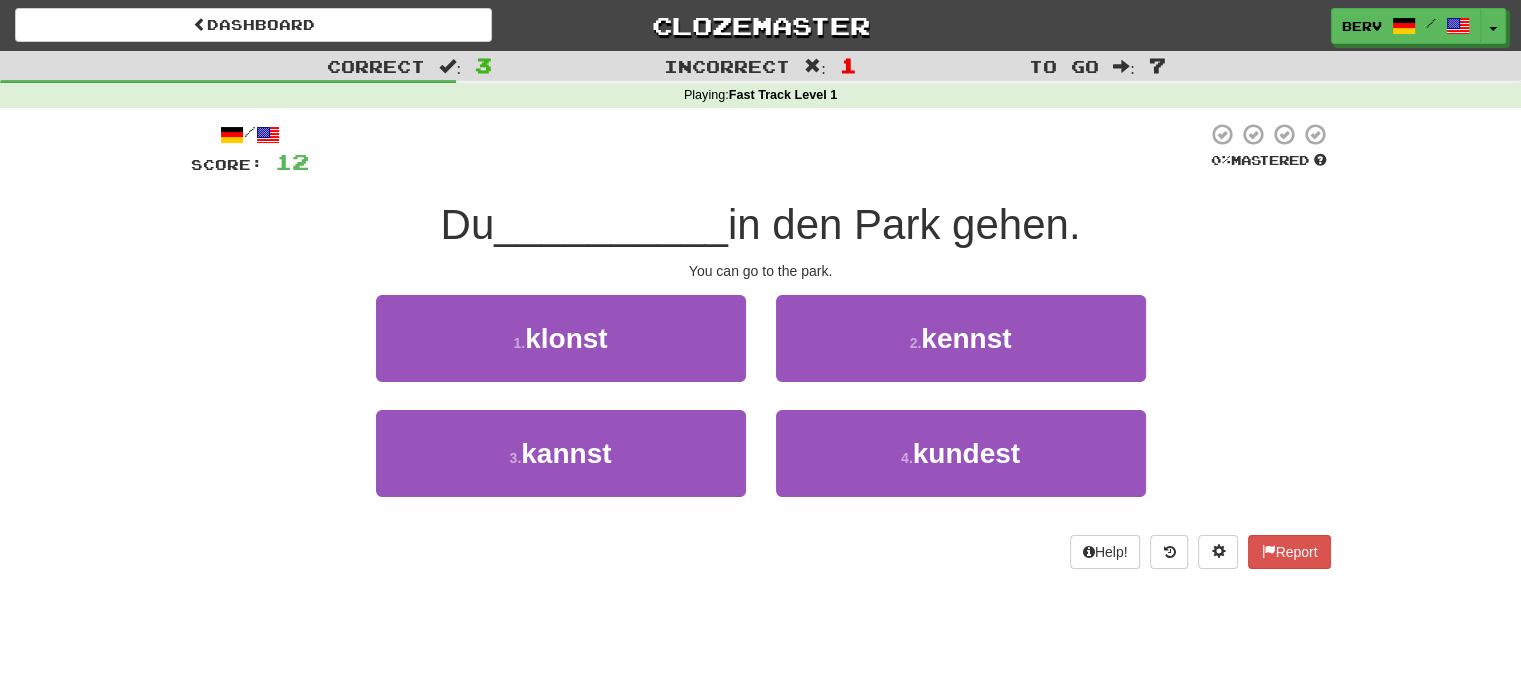 click on "__________" at bounding box center [611, 224] 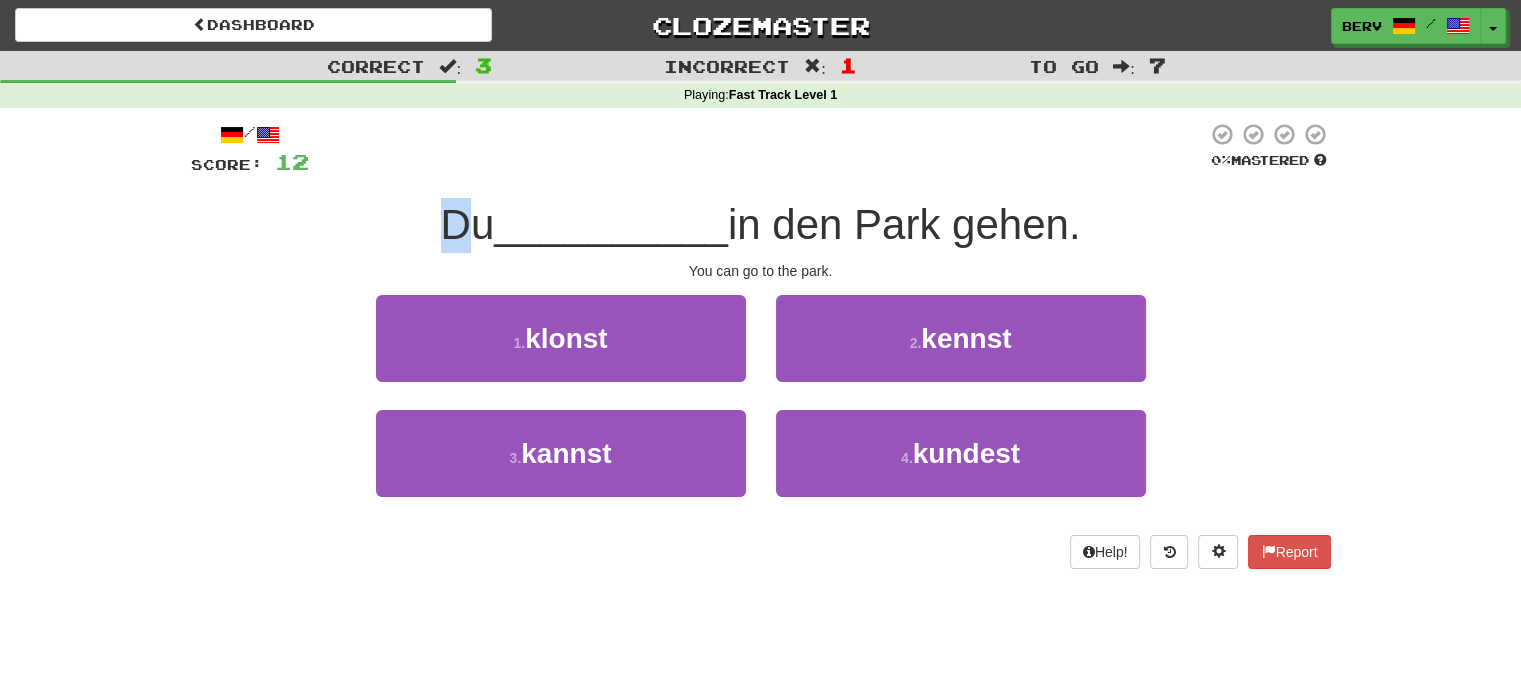 drag, startPoint x: 431, startPoint y: 224, endPoint x: 453, endPoint y: 227, distance: 22.203604 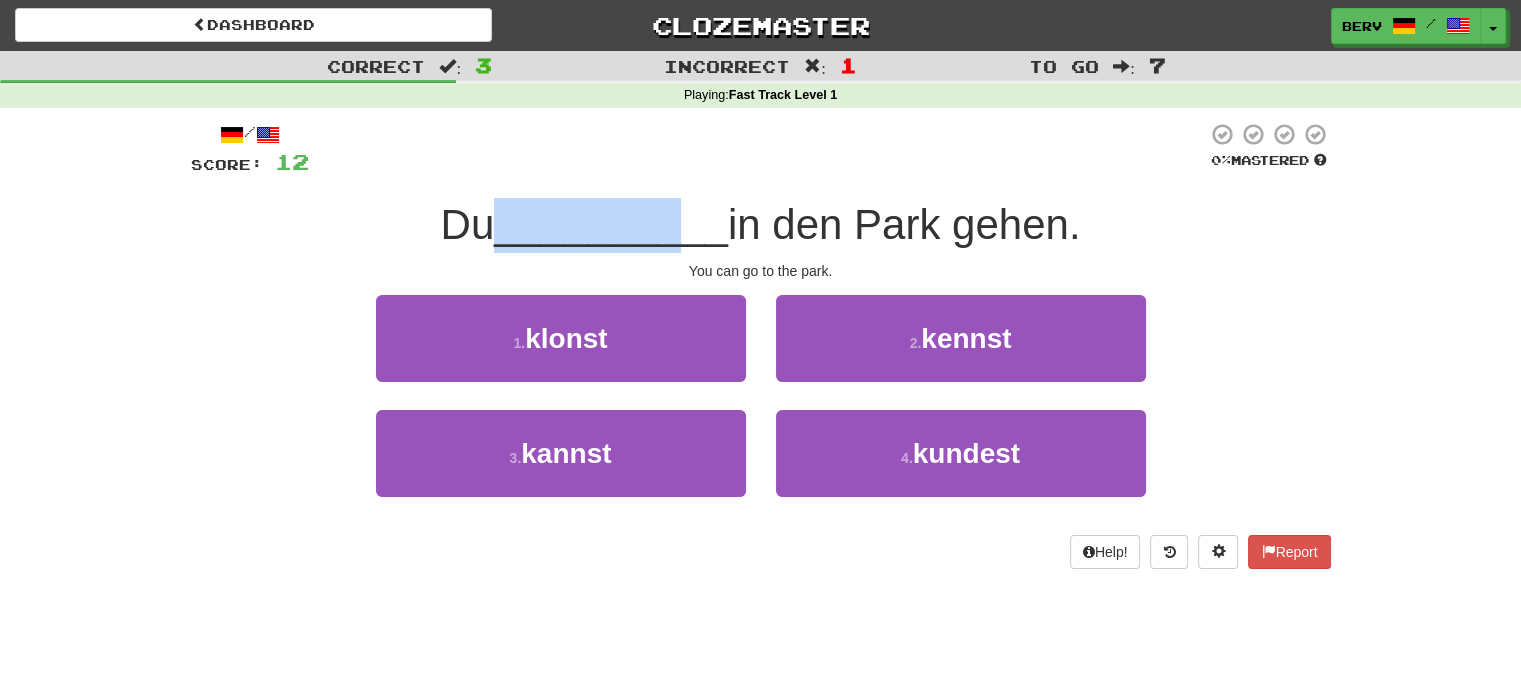drag, startPoint x: 500, startPoint y: 241, endPoint x: 676, endPoint y: 235, distance: 176.10225 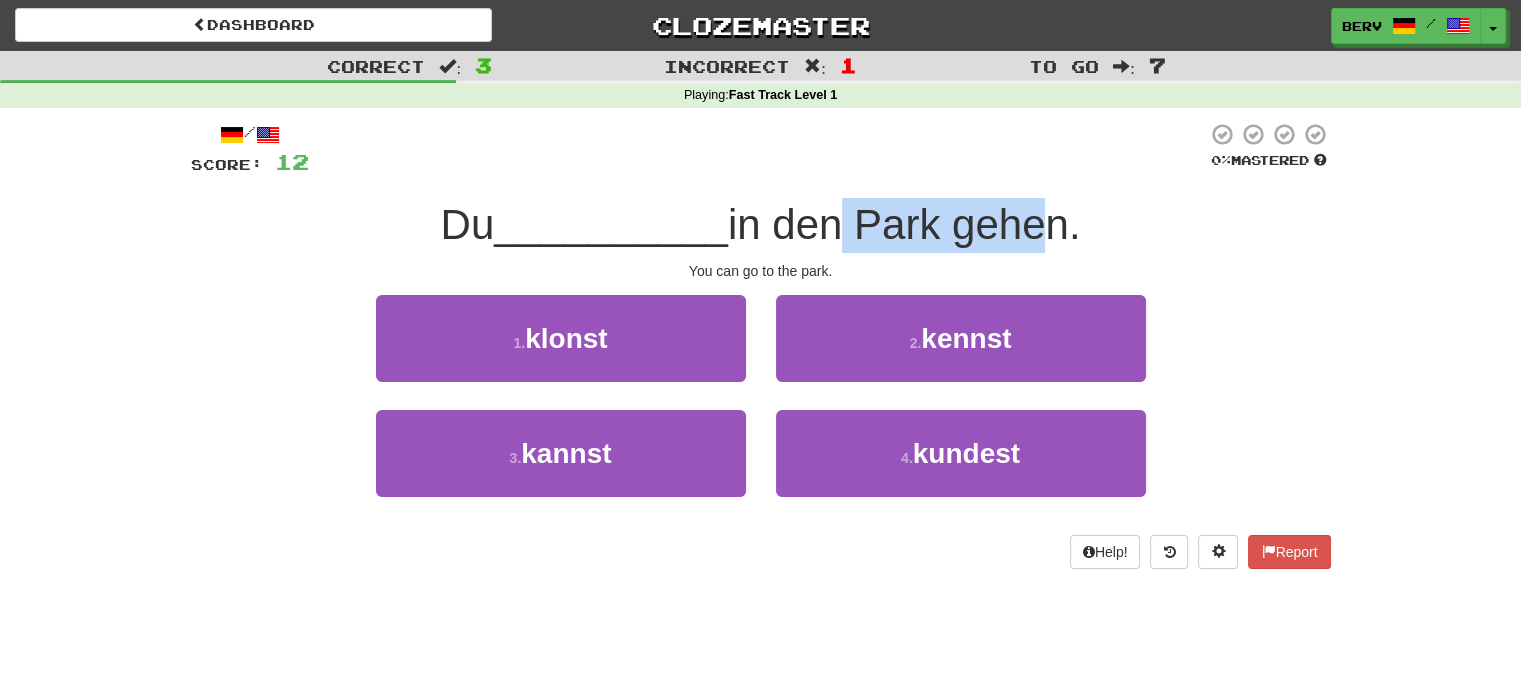 drag, startPoint x: 832, startPoint y: 232, endPoint x: 1106, endPoint y: 241, distance: 274.14777 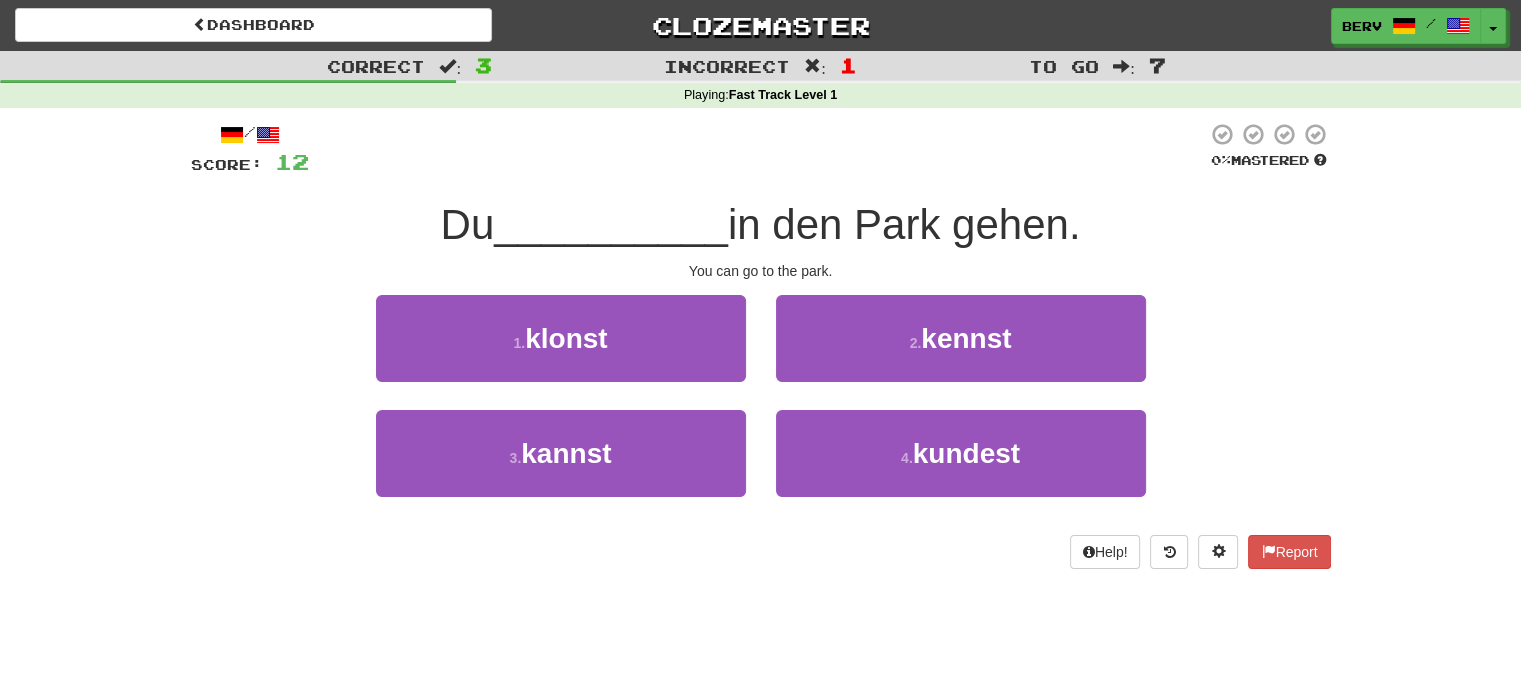 click on "Du  __________  in den Park gehen." at bounding box center [761, 225] 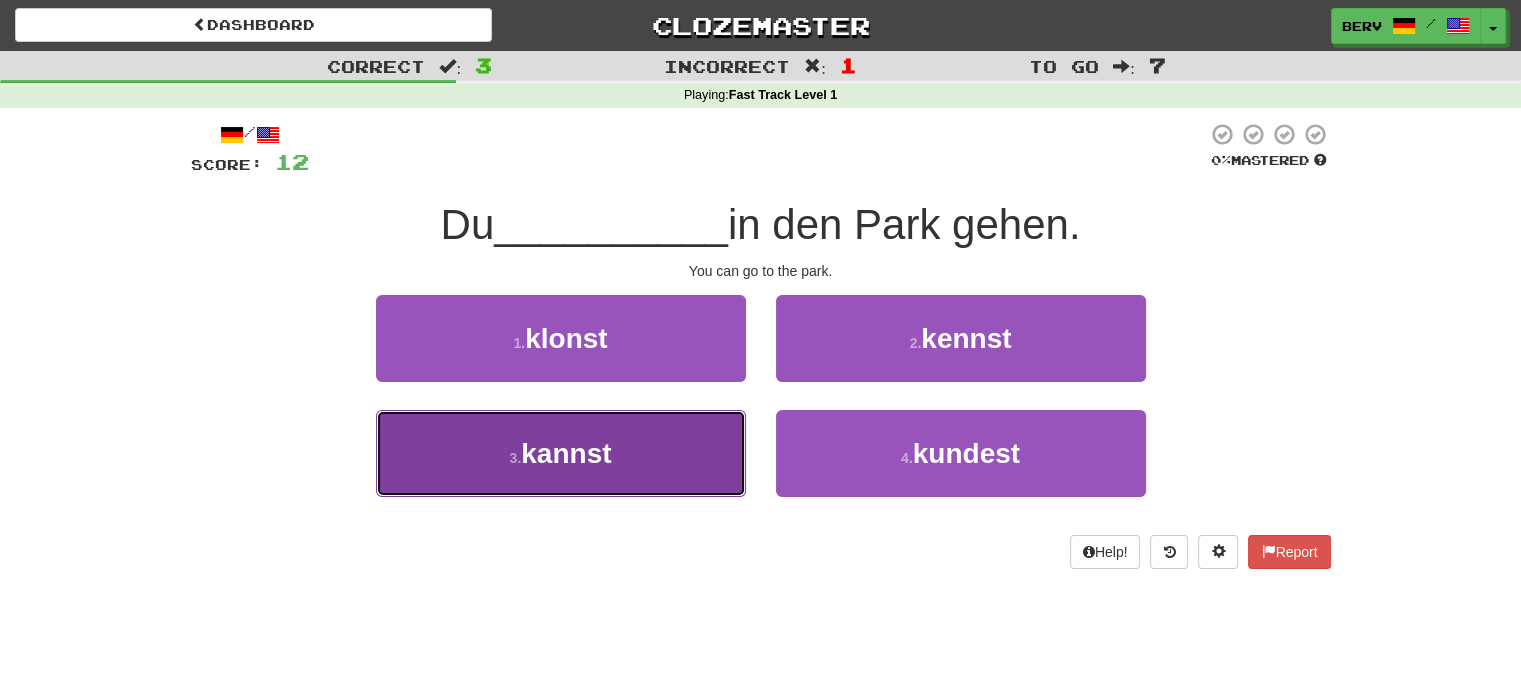 click on "3 .  kannst" at bounding box center [561, 453] 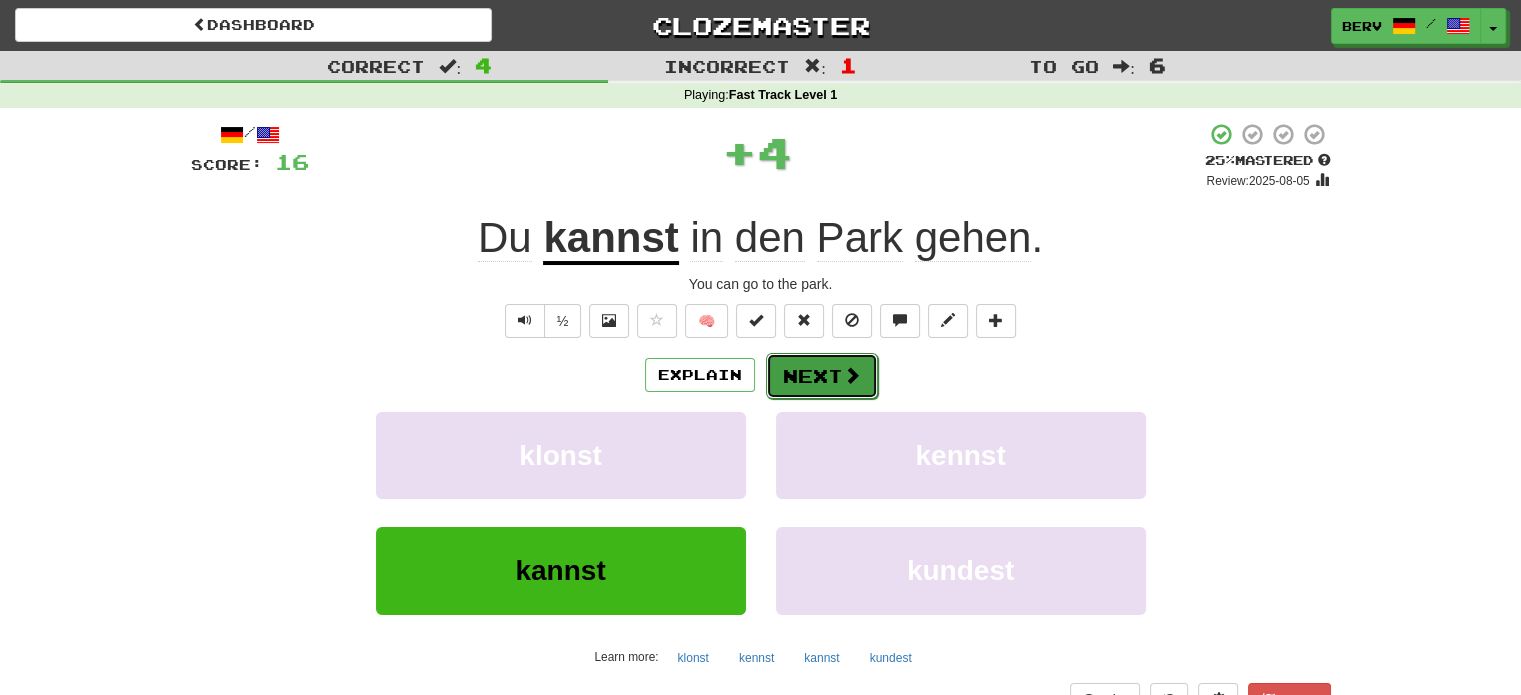 click on "Next" at bounding box center [822, 376] 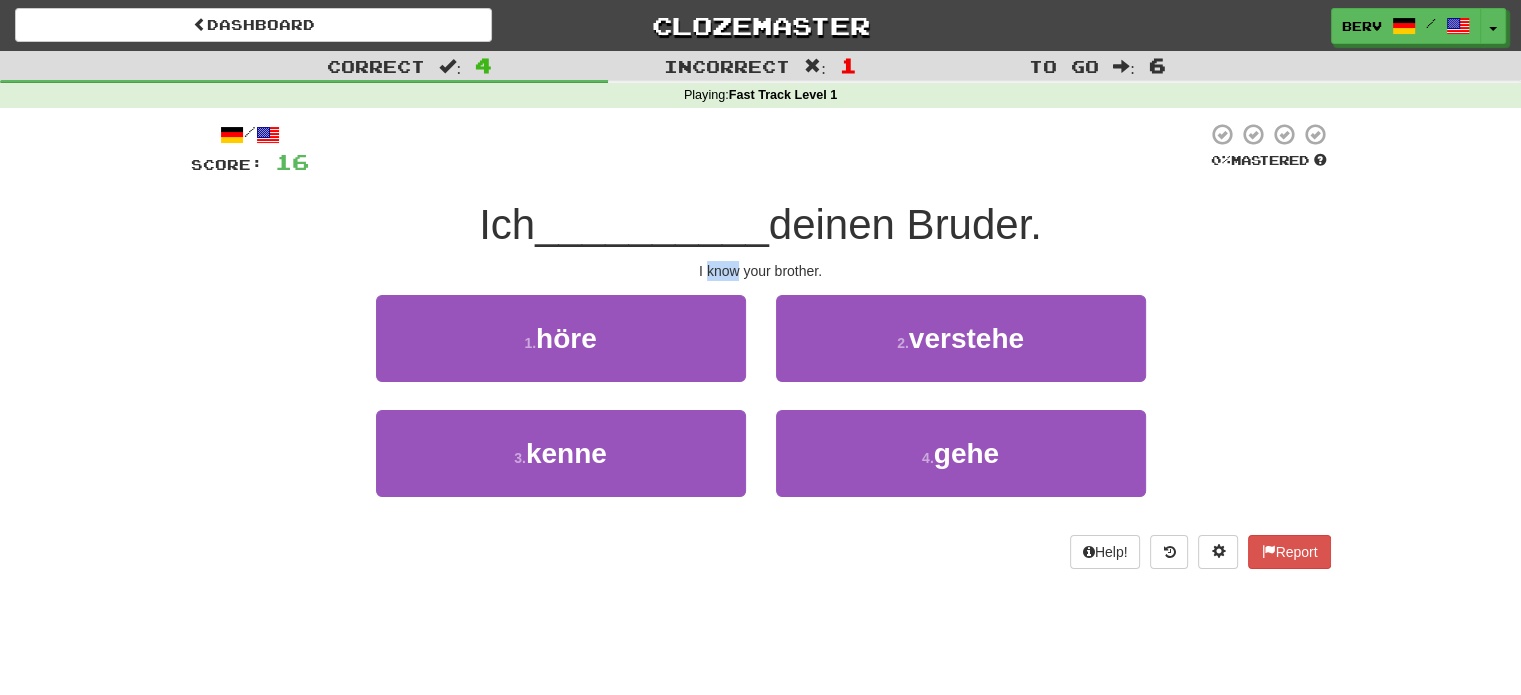 drag, startPoint x: 707, startPoint y: 273, endPoint x: 739, endPoint y: 273, distance: 32 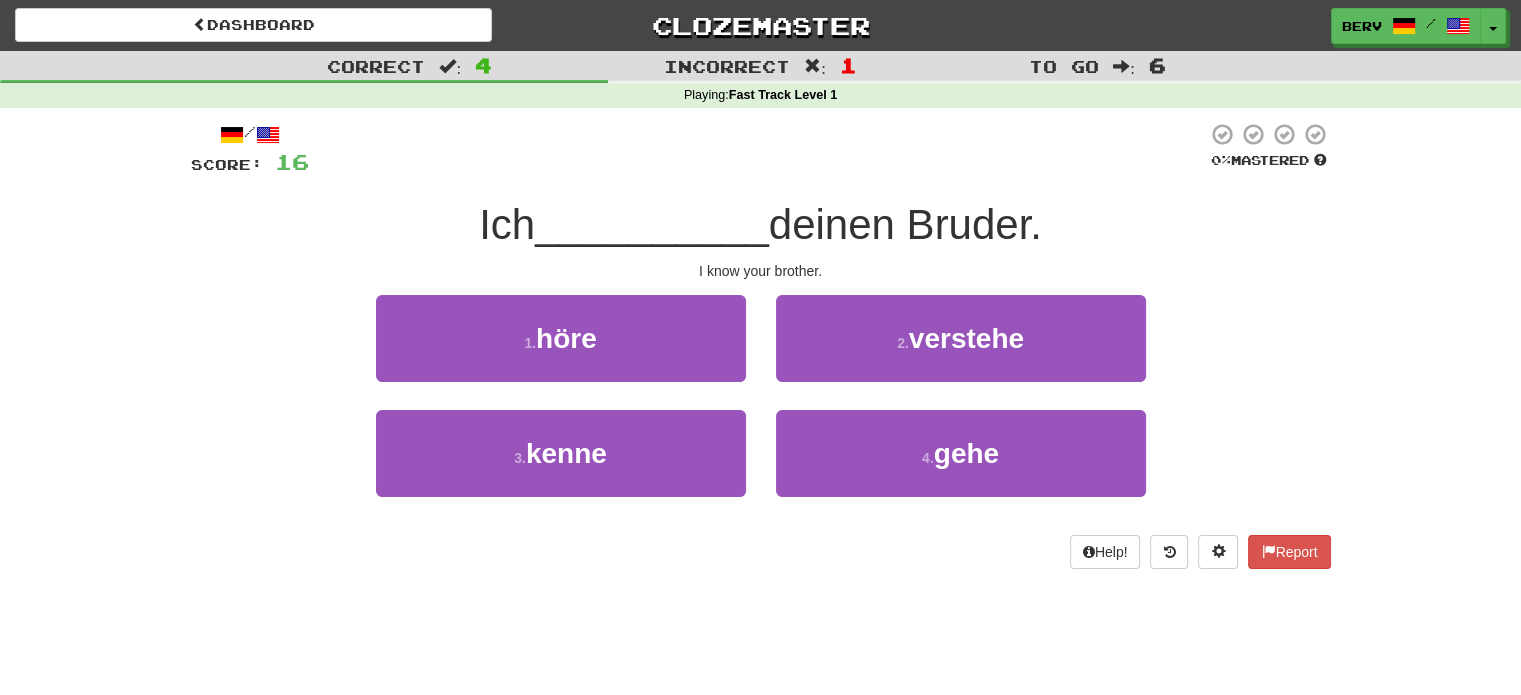 click on "deinen Bruder." at bounding box center (905, 224) 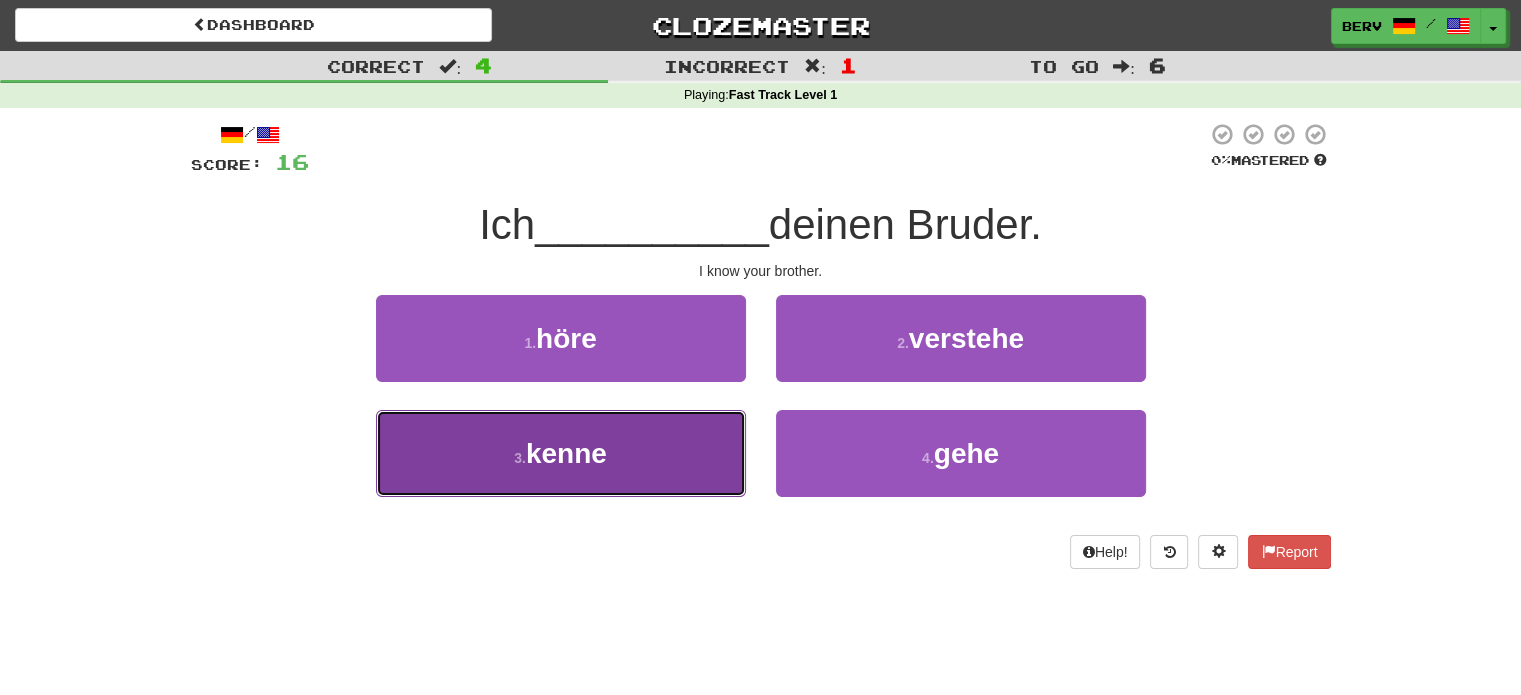 click on "kenne" at bounding box center (566, 453) 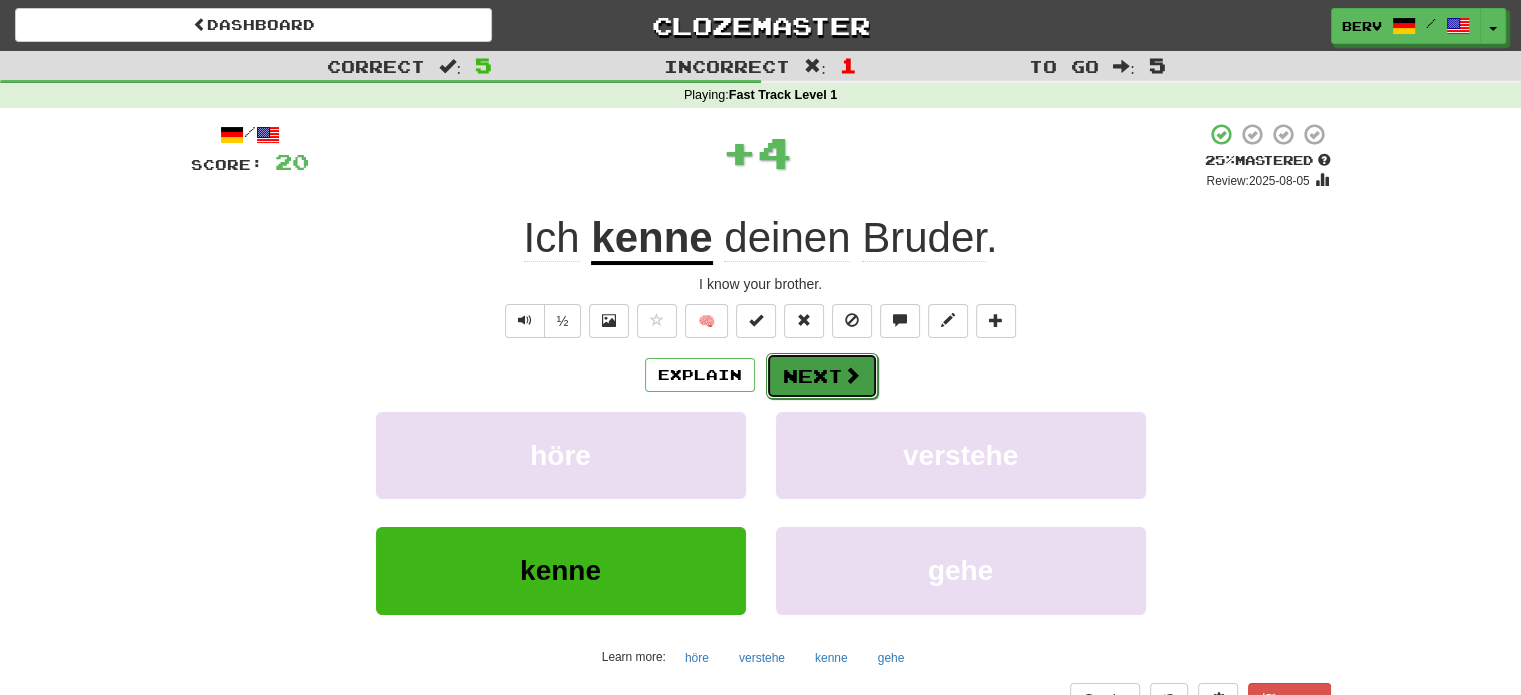 click on "Next" at bounding box center [822, 376] 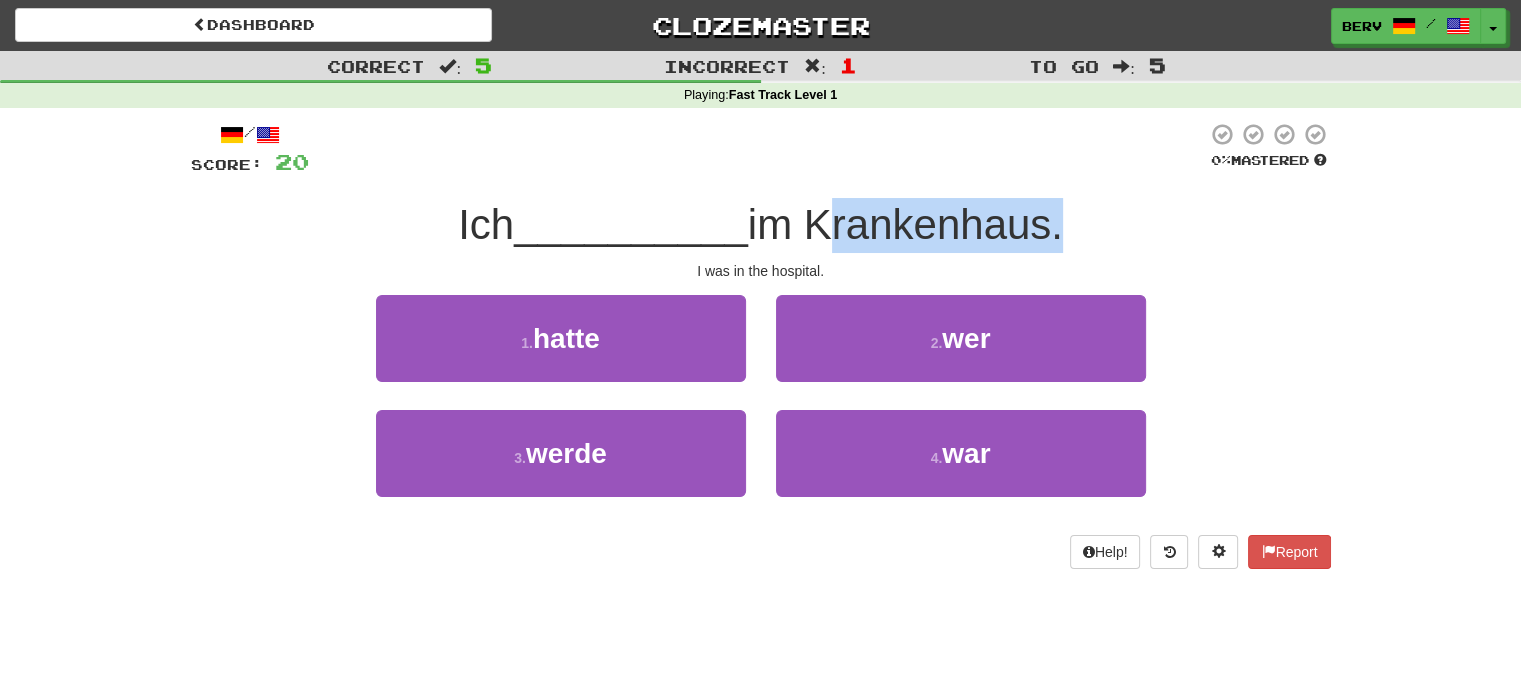 drag, startPoint x: 820, startPoint y: 228, endPoint x: 1068, endPoint y: 224, distance: 248.03226 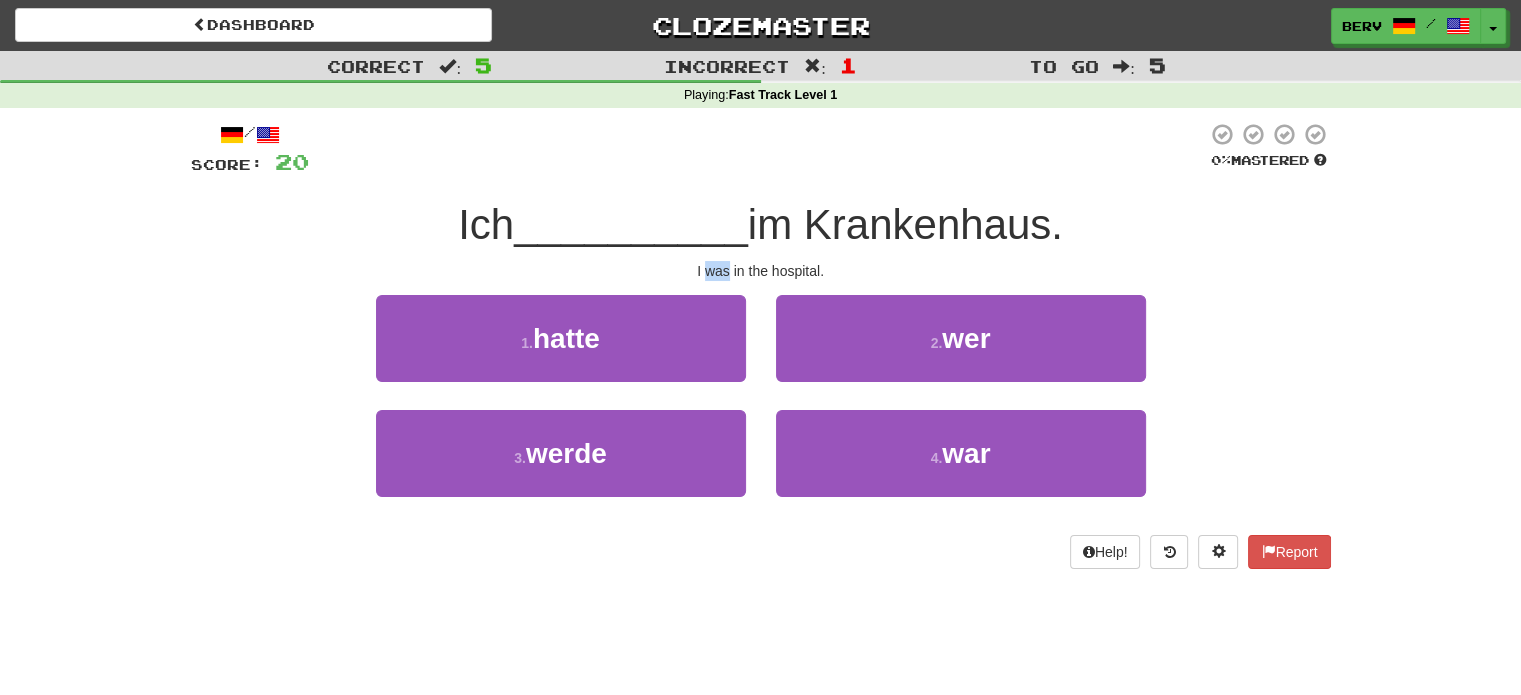 drag, startPoint x: 703, startPoint y: 268, endPoint x: 731, endPoint y: 271, distance: 28.160255 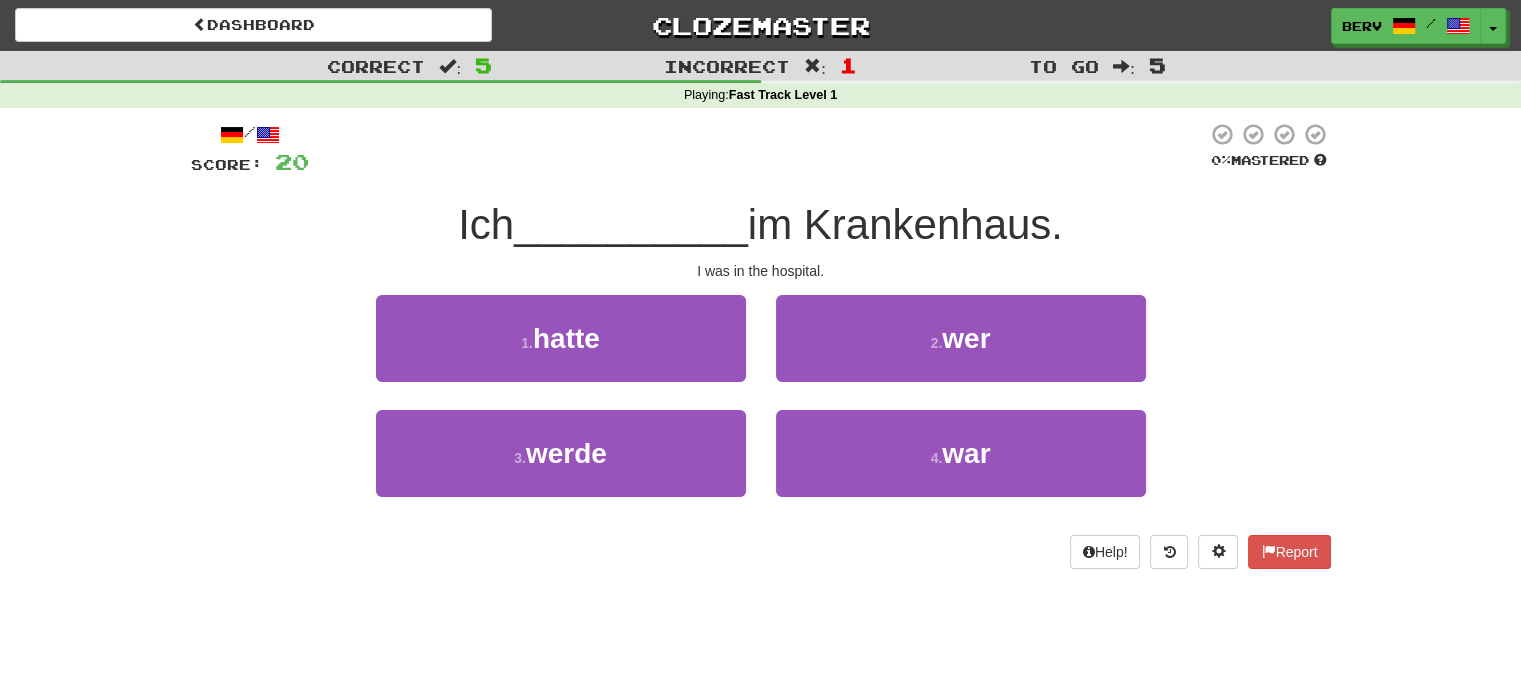 click on "/  Score:   20 0 %  Mastered Ich  __________  im Krankenhaus. I was in the hospital. 1 .  hatte 2 .  wer 3 .  werde 4 .  war  Help!  Report" at bounding box center (761, 345) 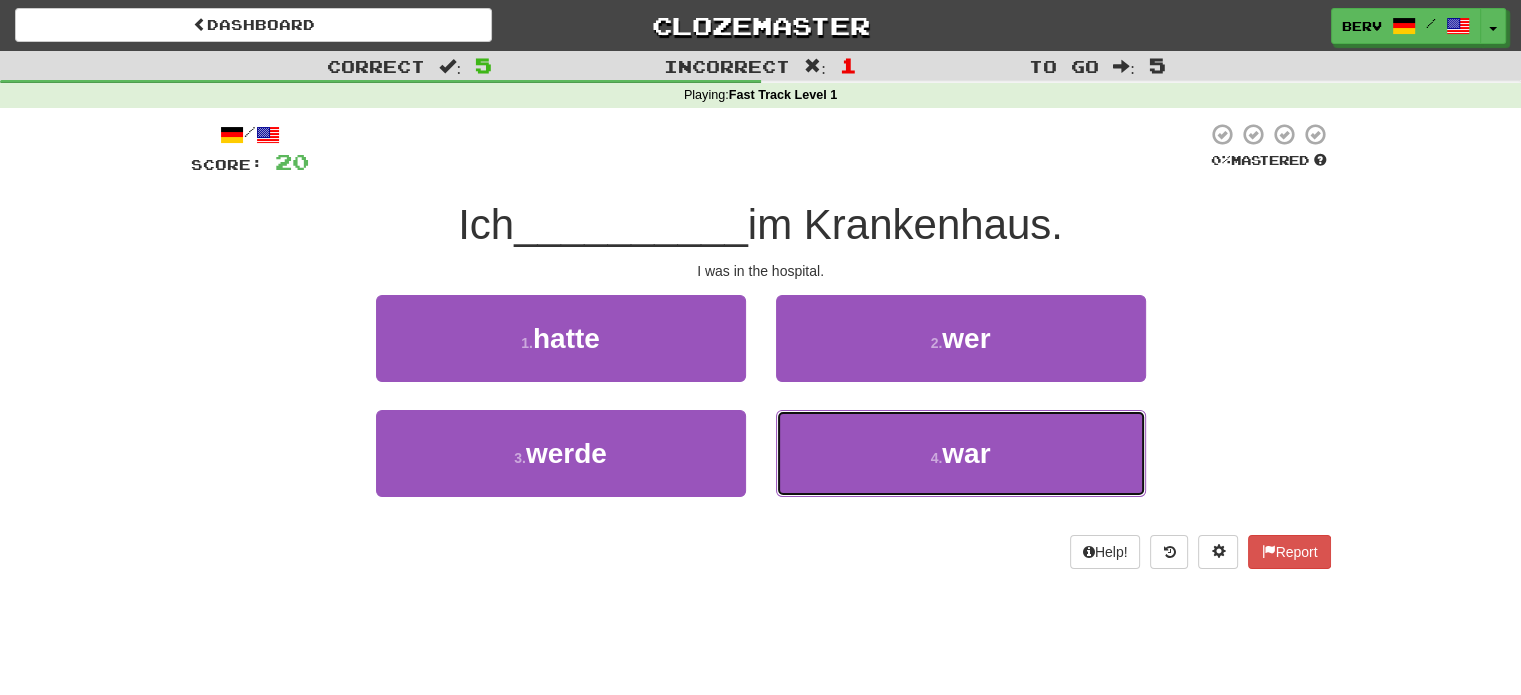 drag, startPoint x: 900, startPoint y: 471, endPoint x: 1400, endPoint y: 386, distance: 507.17355 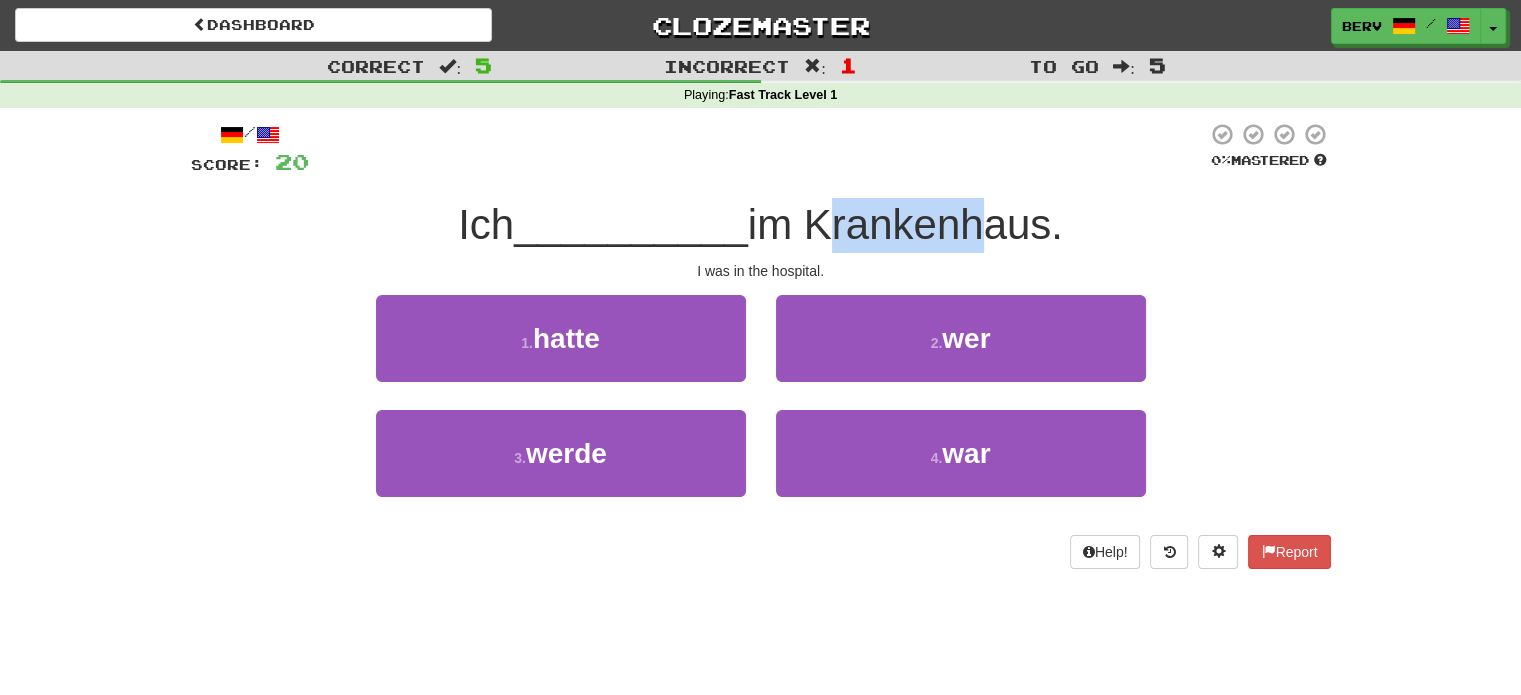 drag, startPoint x: 821, startPoint y: 229, endPoint x: 971, endPoint y: 227, distance: 150.01334 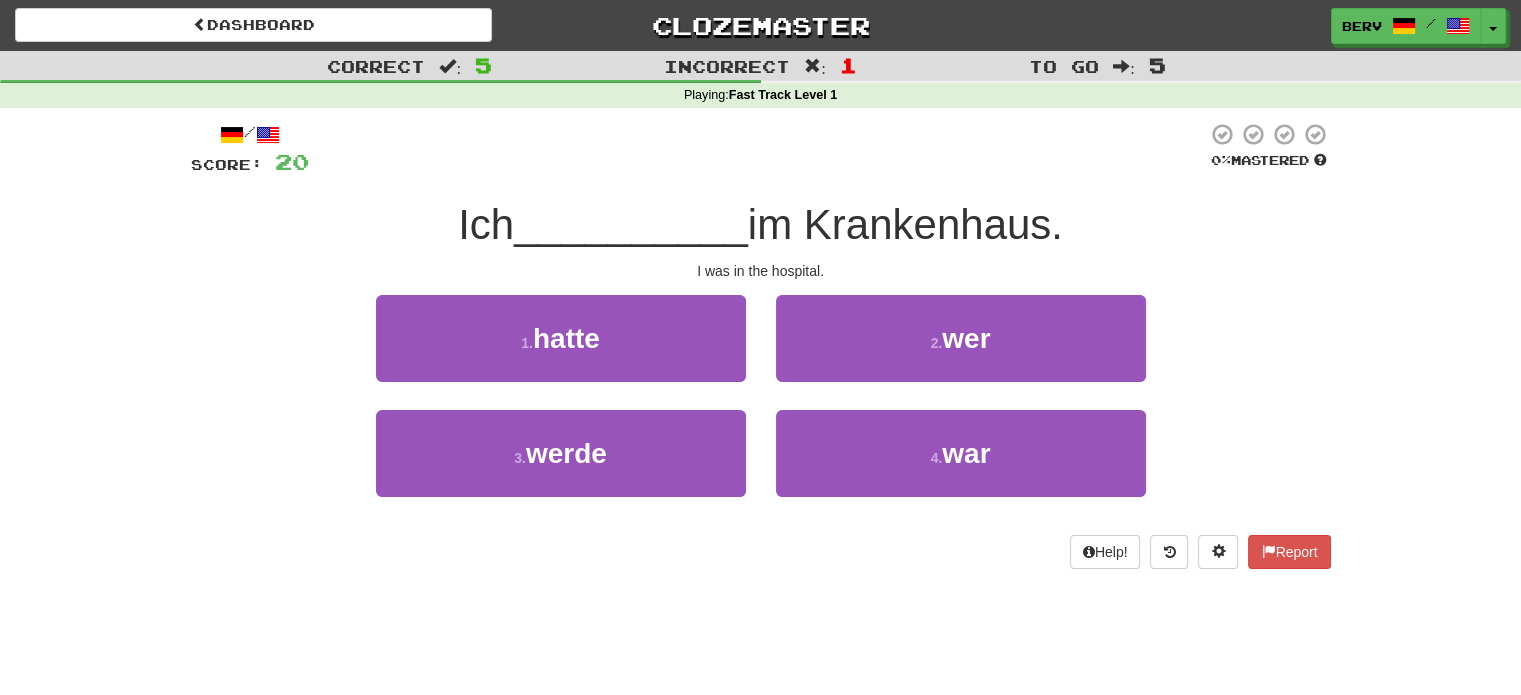 click on "im Krankenhaus." at bounding box center [905, 224] 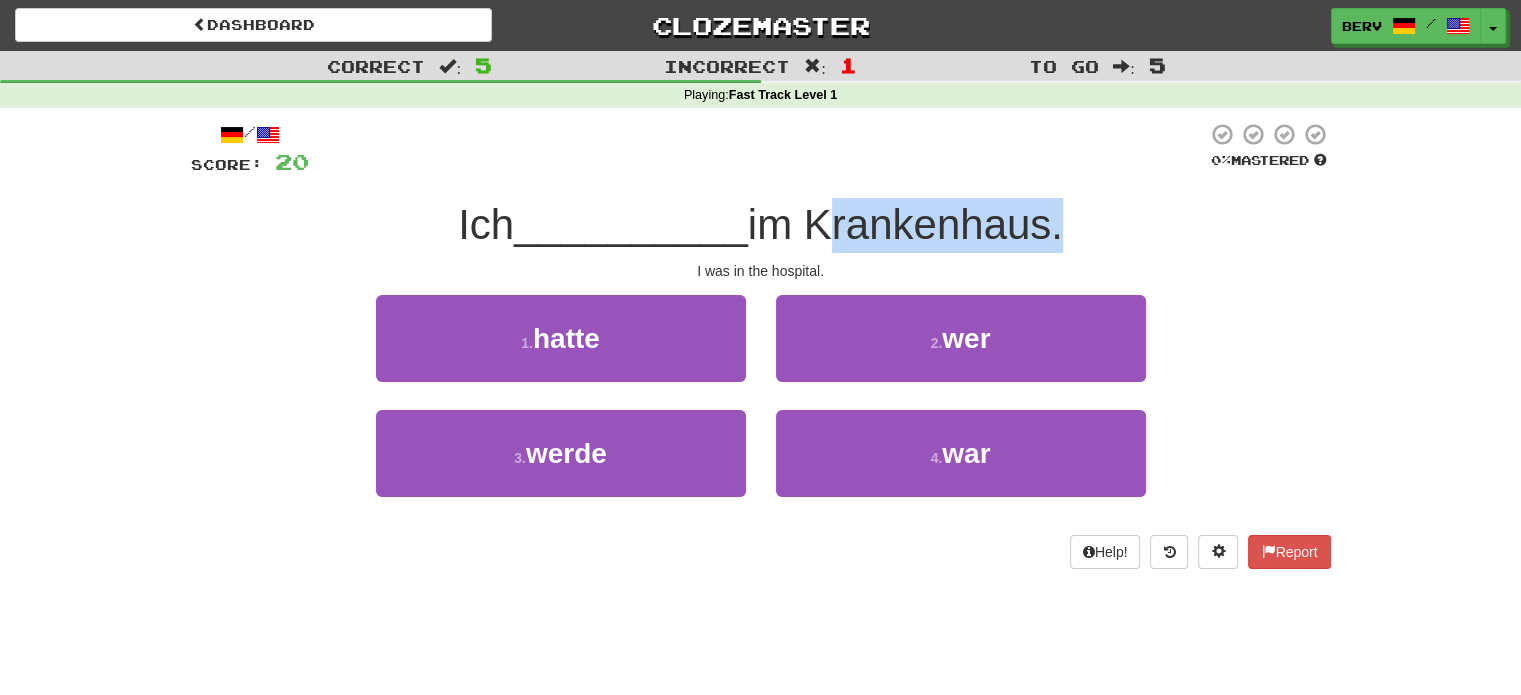 drag, startPoint x: 1064, startPoint y: 210, endPoint x: 821, endPoint y: 215, distance: 243.05144 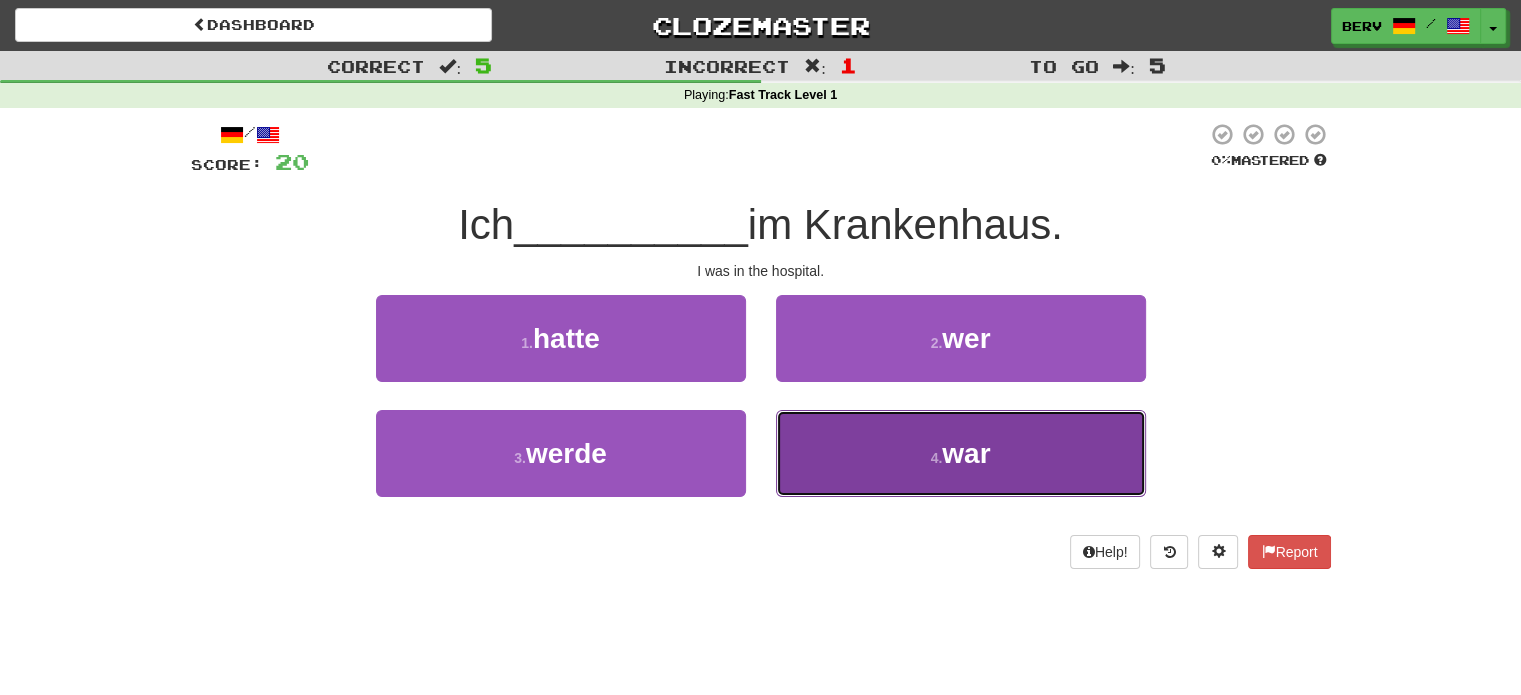 click on "war" at bounding box center [966, 453] 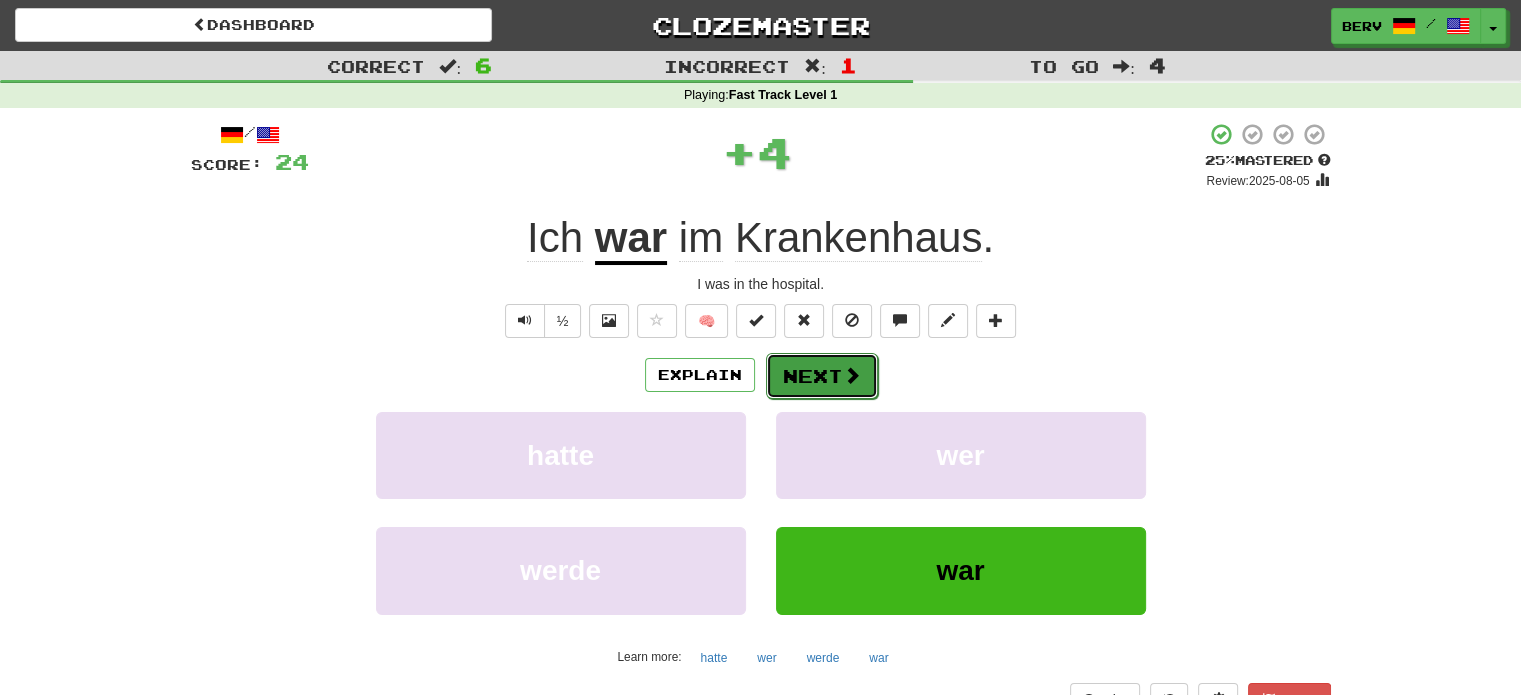 click on "Next" at bounding box center [822, 376] 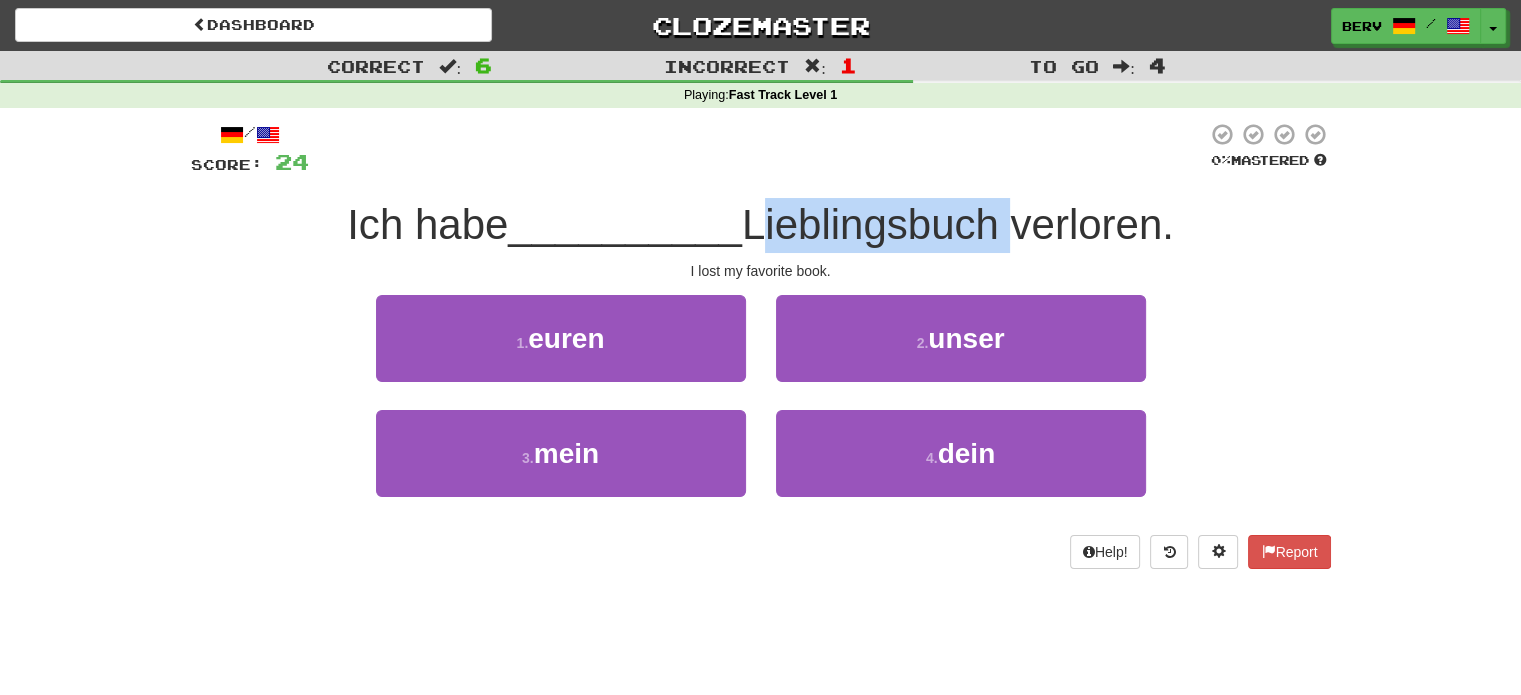 drag, startPoint x: 752, startPoint y: 219, endPoint x: 1010, endPoint y: 214, distance: 258.04843 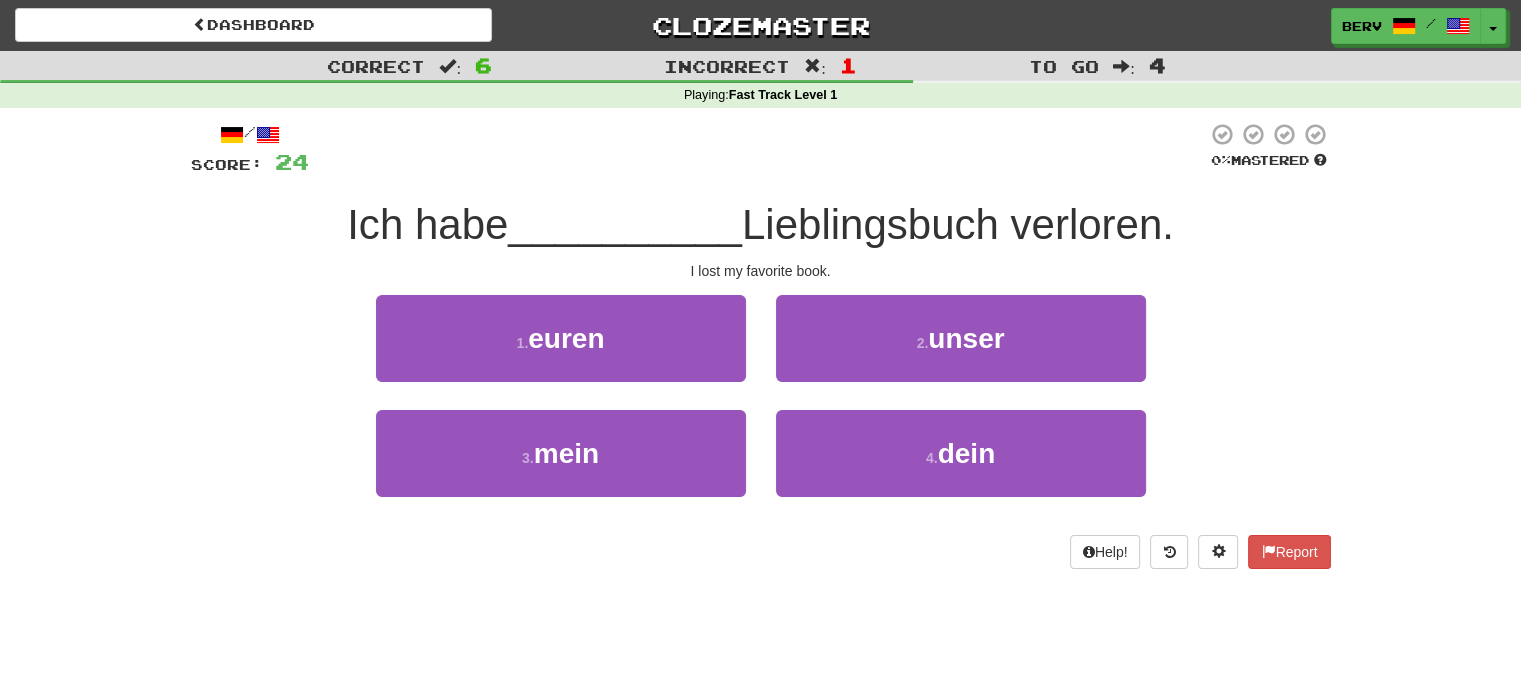 click at bounding box center (758, 149) 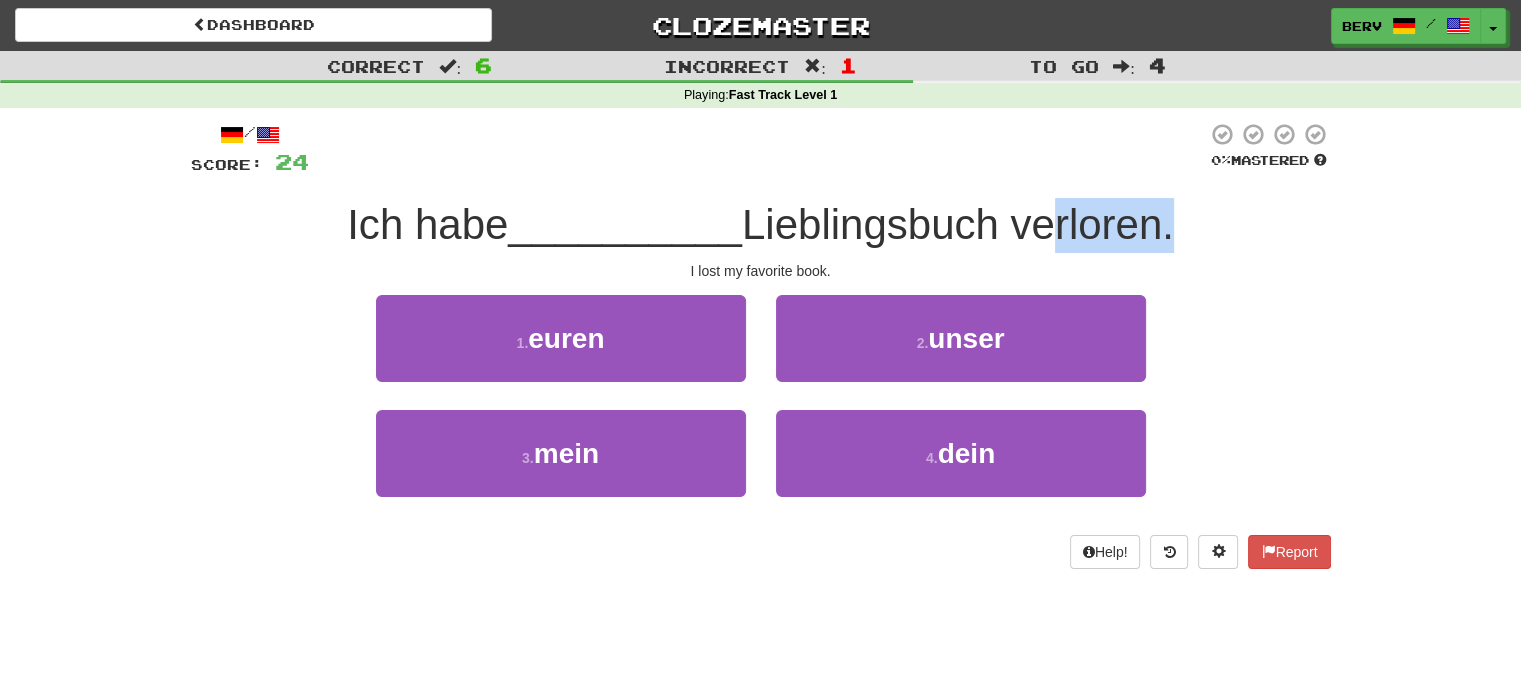 drag, startPoint x: 1039, startPoint y: 233, endPoint x: 1174, endPoint y: 219, distance: 135.72398 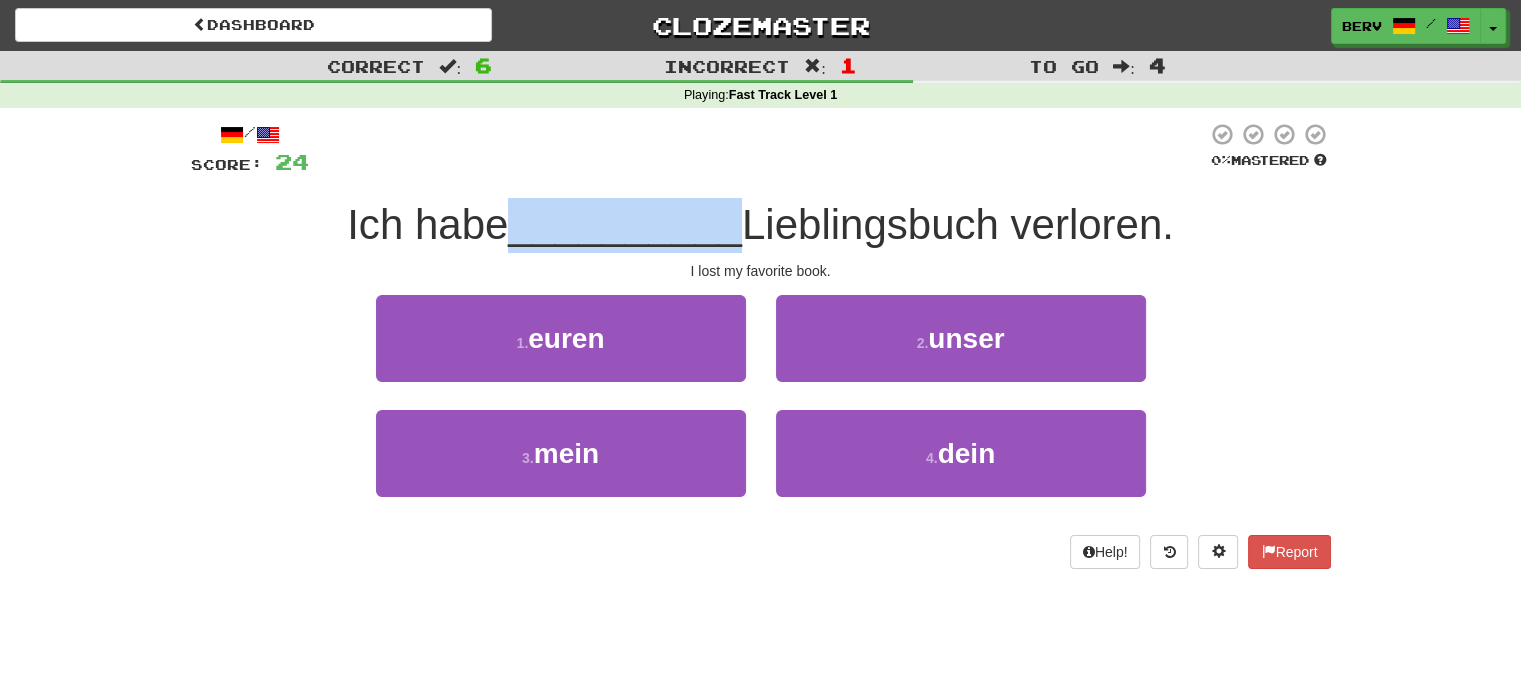 drag, startPoint x: 524, startPoint y: 231, endPoint x: 742, endPoint y: 225, distance: 218.08255 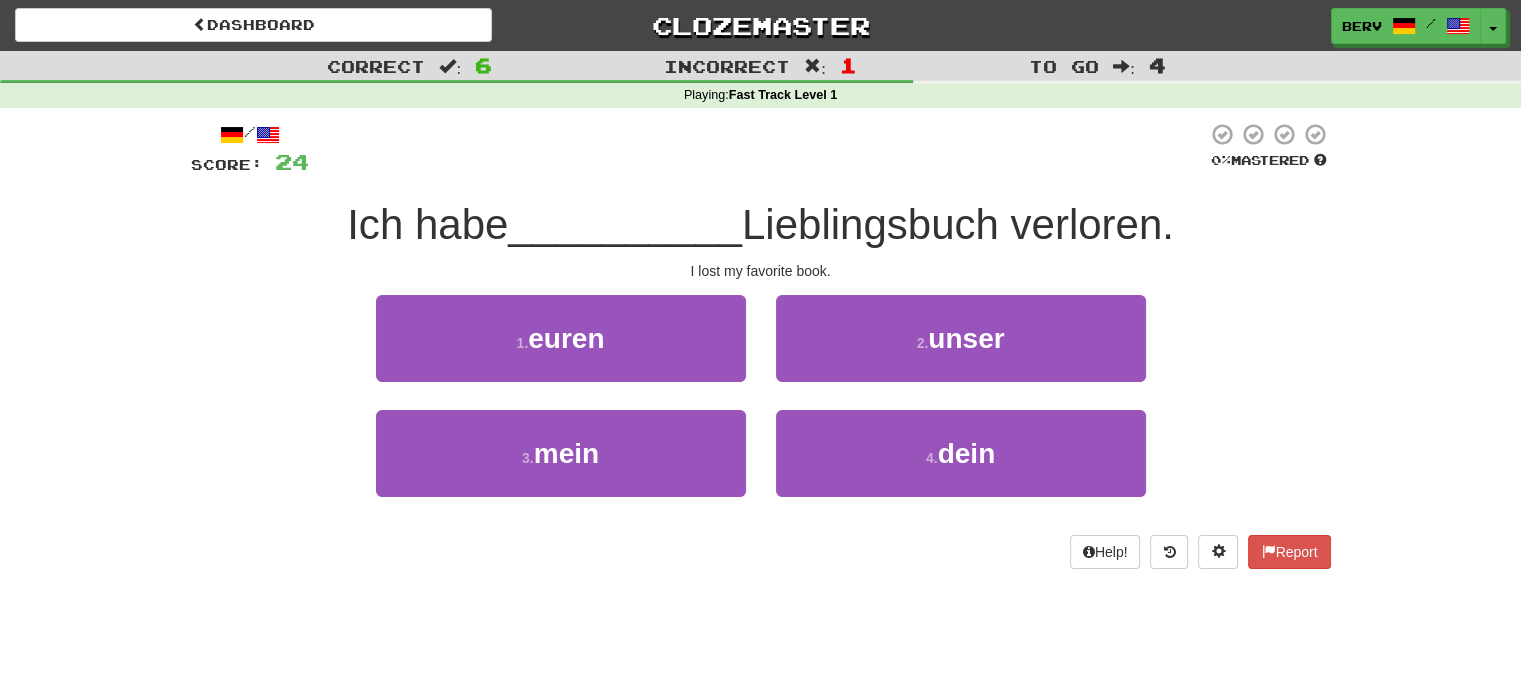 click on "Lieblingsbuch verloren." at bounding box center [958, 224] 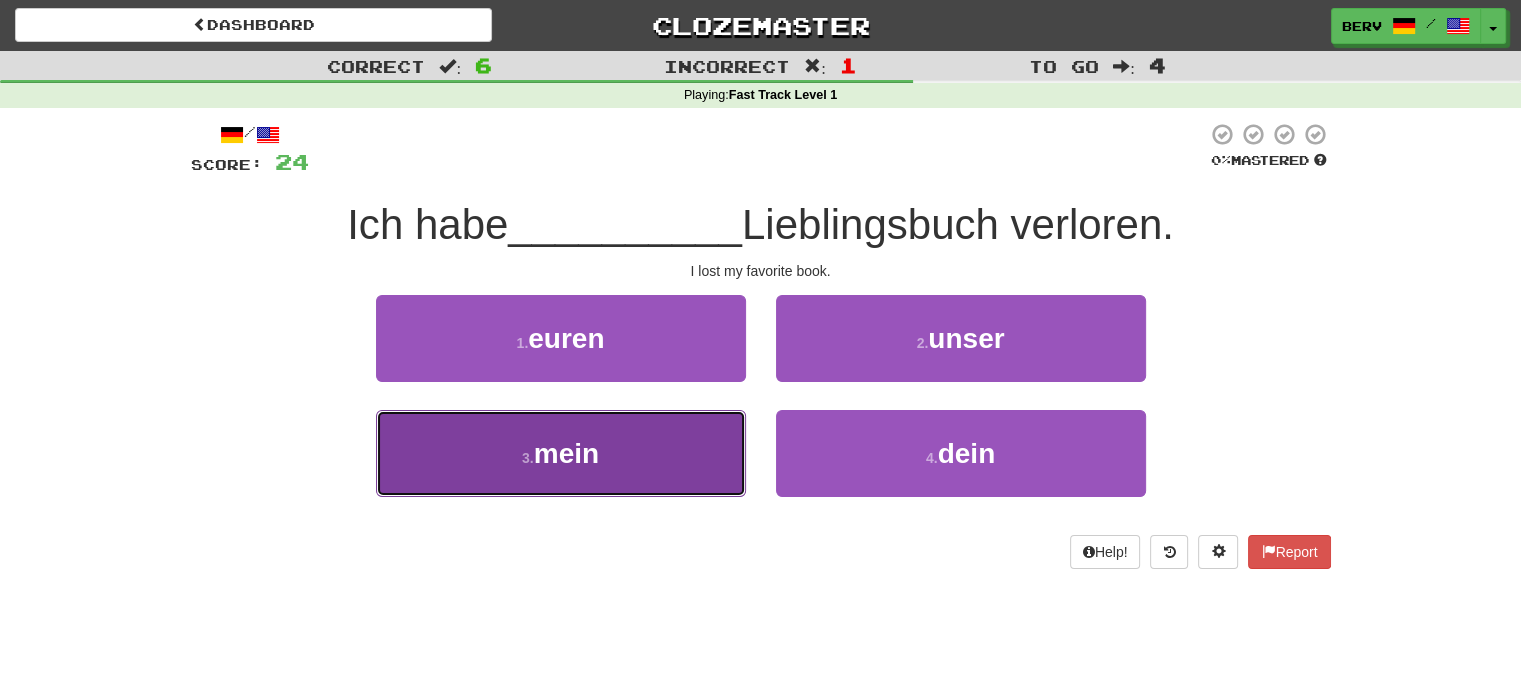 click on "3 .  mein" at bounding box center (561, 453) 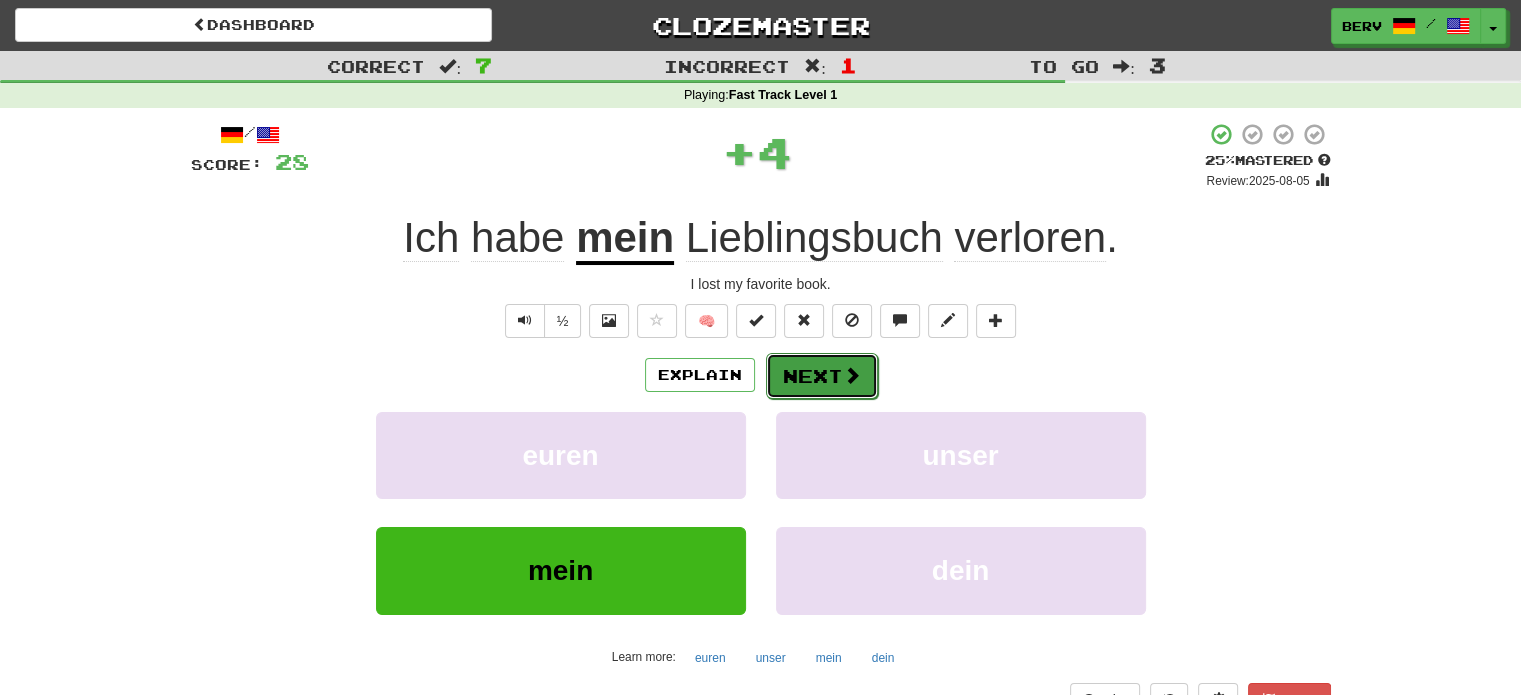 click on "Next" at bounding box center [822, 376] 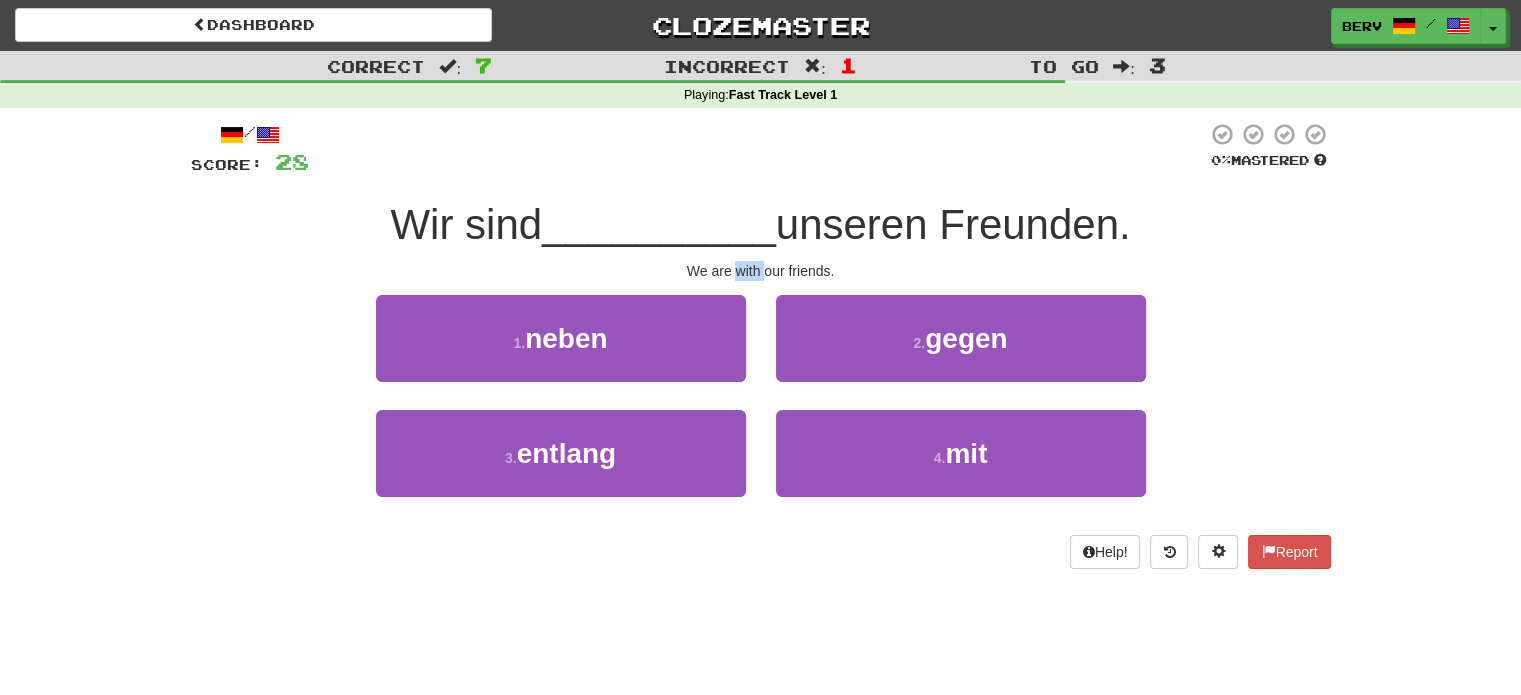 drag, startPoint x: 735, startPoint y: 265, endPoint x: 762, endPoint y: 265, distance: 27 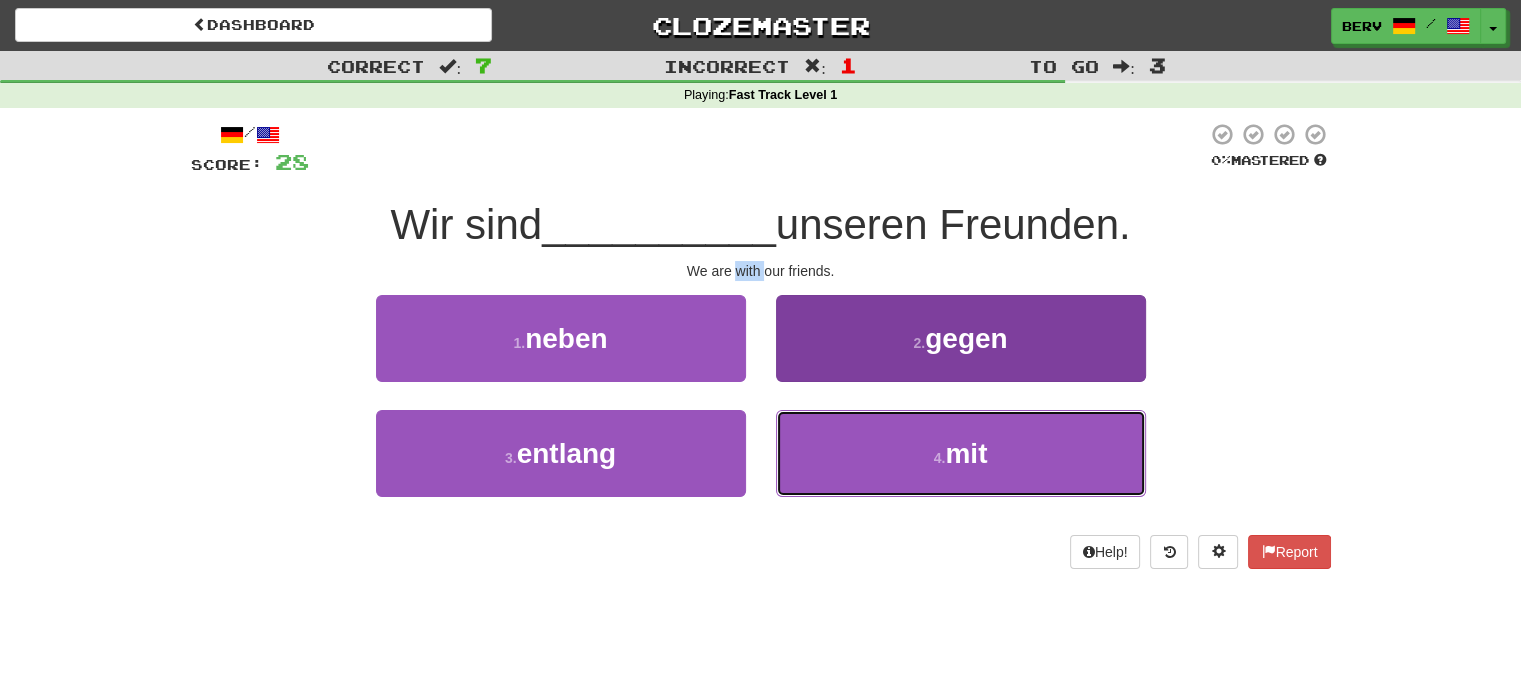 click on "mit" at bounding box center (966, 453) 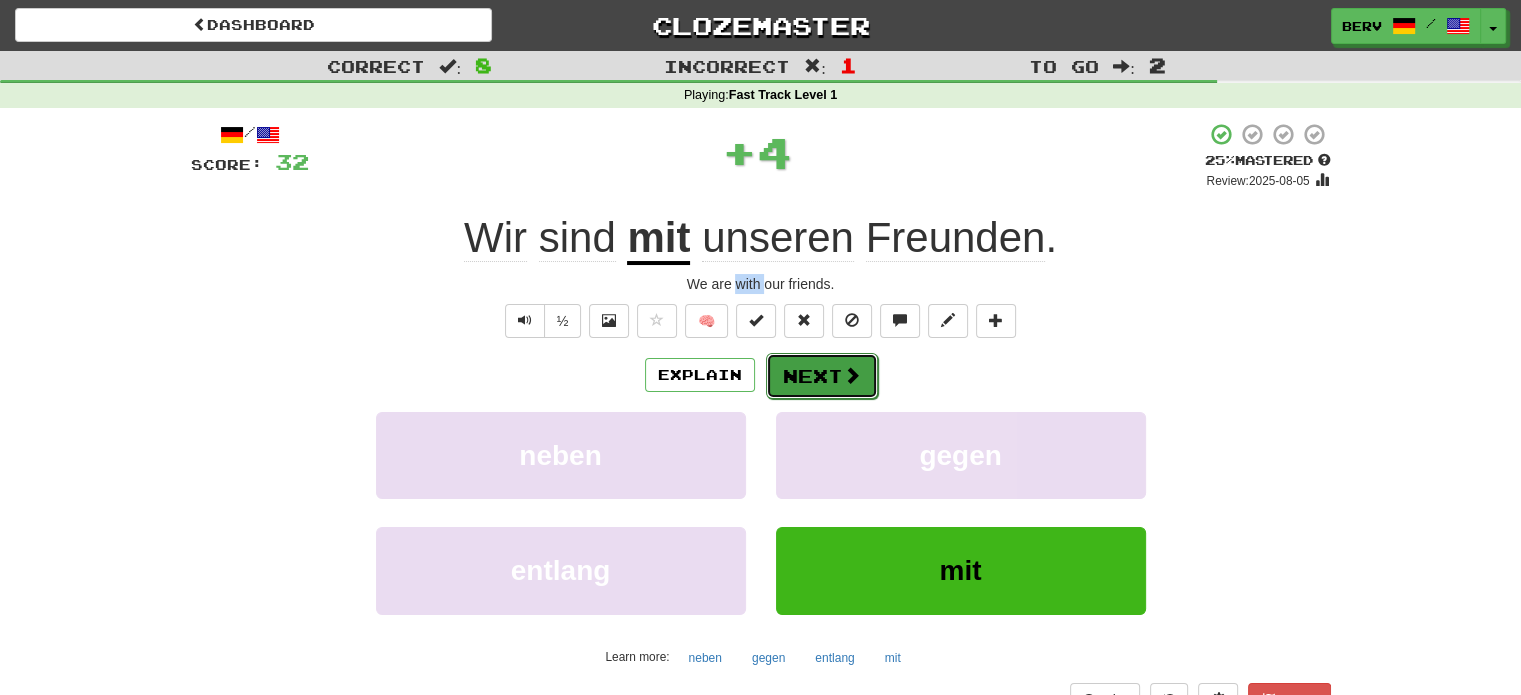 click on "Next" at bounding box center (822, 376) 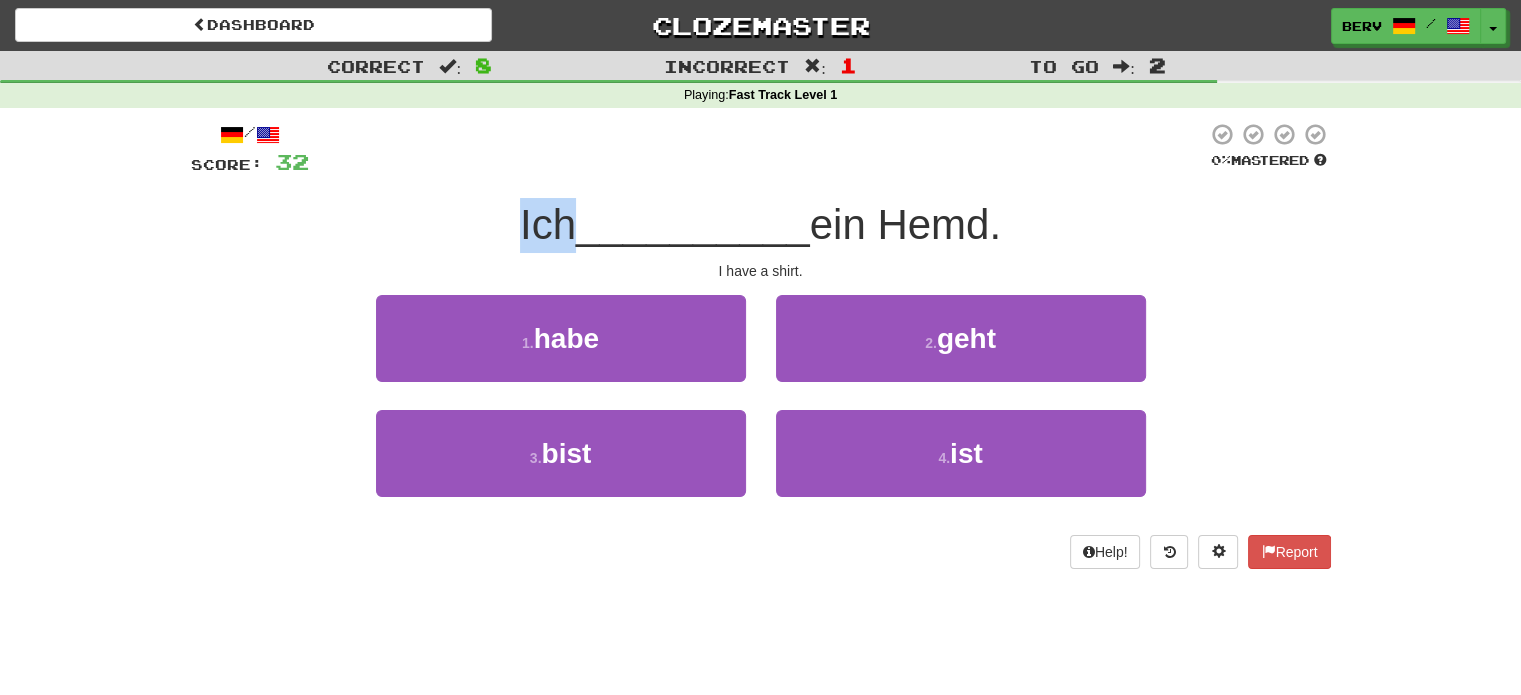 drag, startPoint x: 508, startPoint y: 232, endPoint x: 563, endPoint y: 235, distance: 55.081757 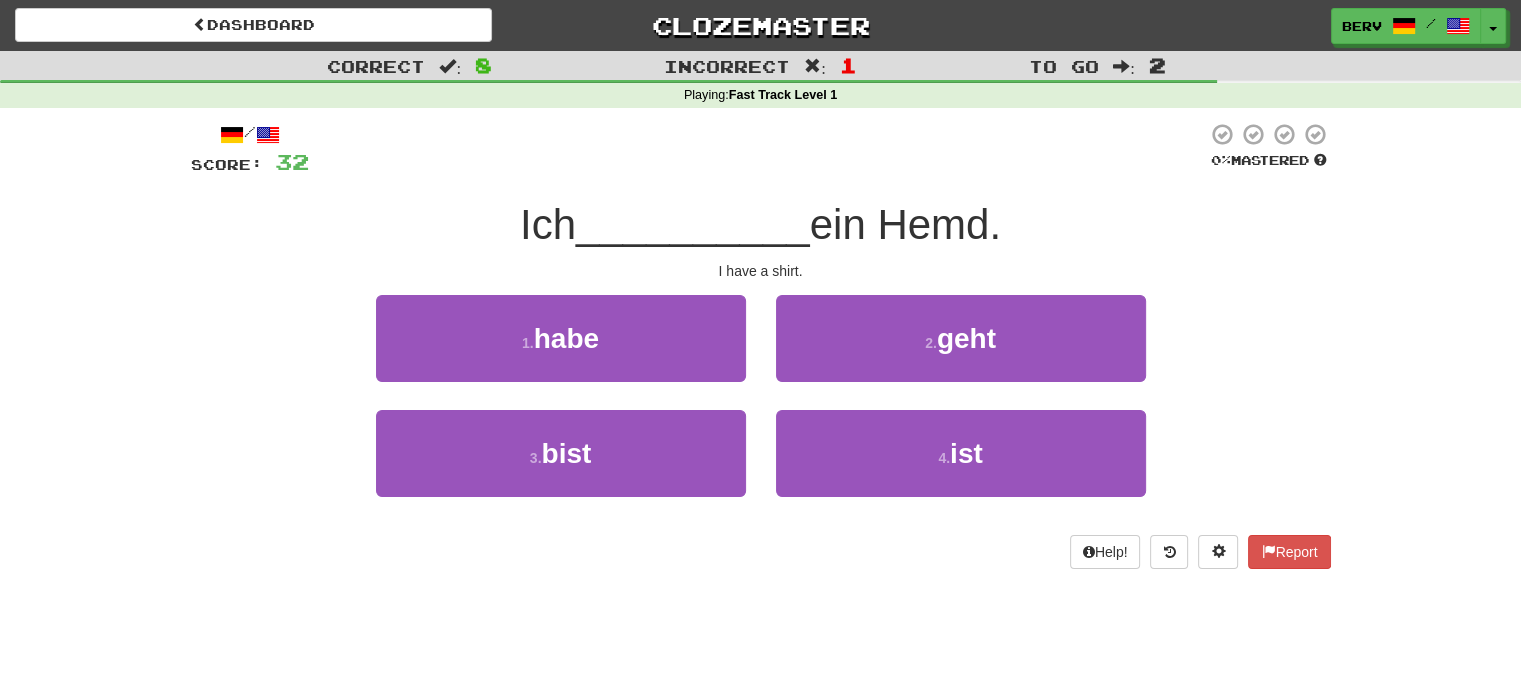 click at bounding box center [758, 149] 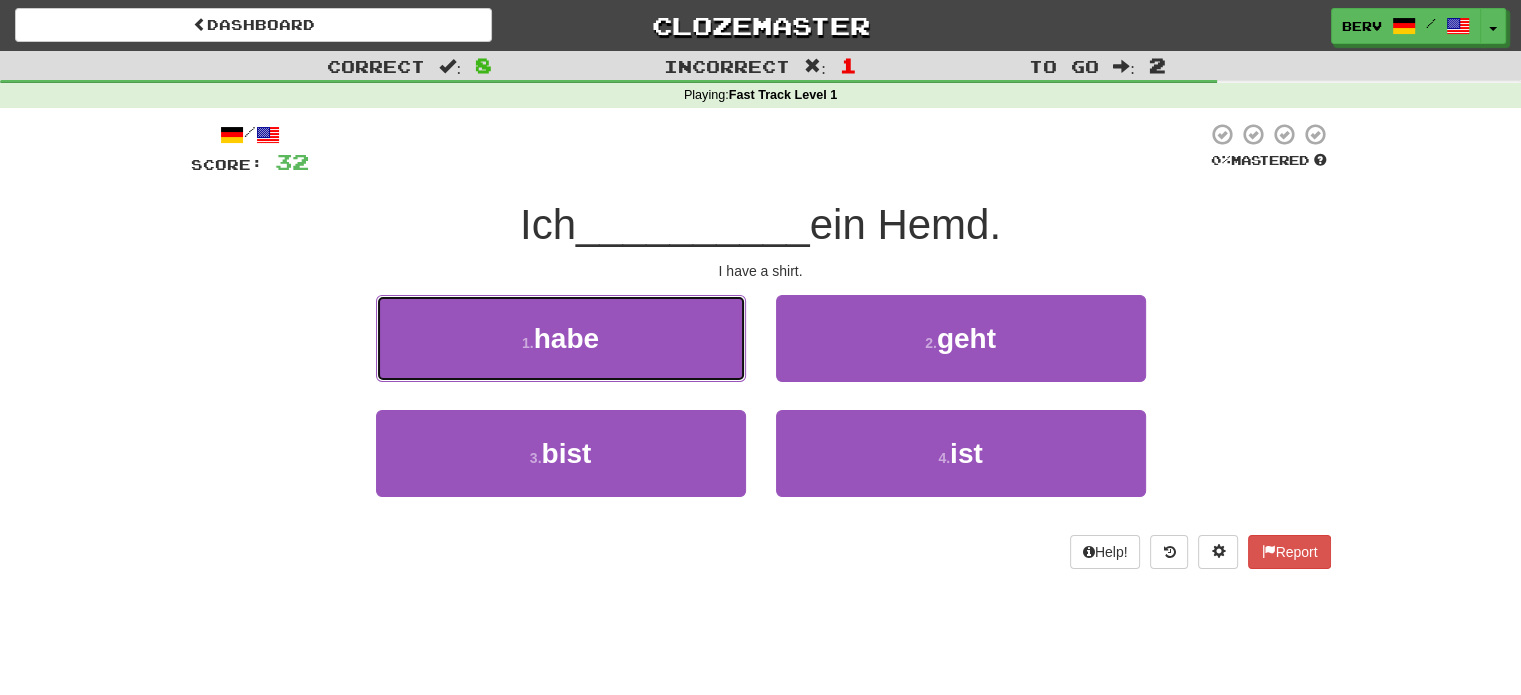 drag, startPoint x: 544, startPoint y: 343, endPoint x: 749, endPoint y: 120, distance: 302.90924 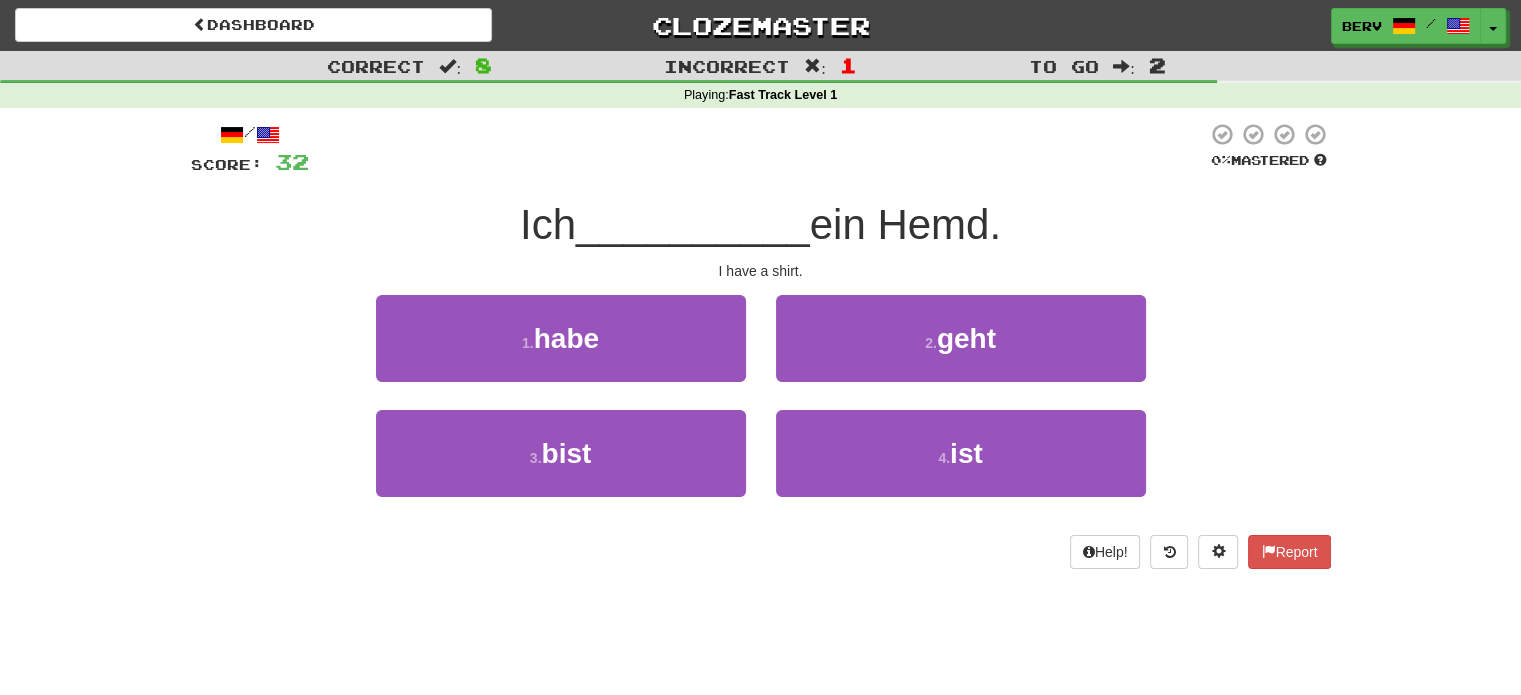click on "ein Hemd." at bounding box center [905, 224] 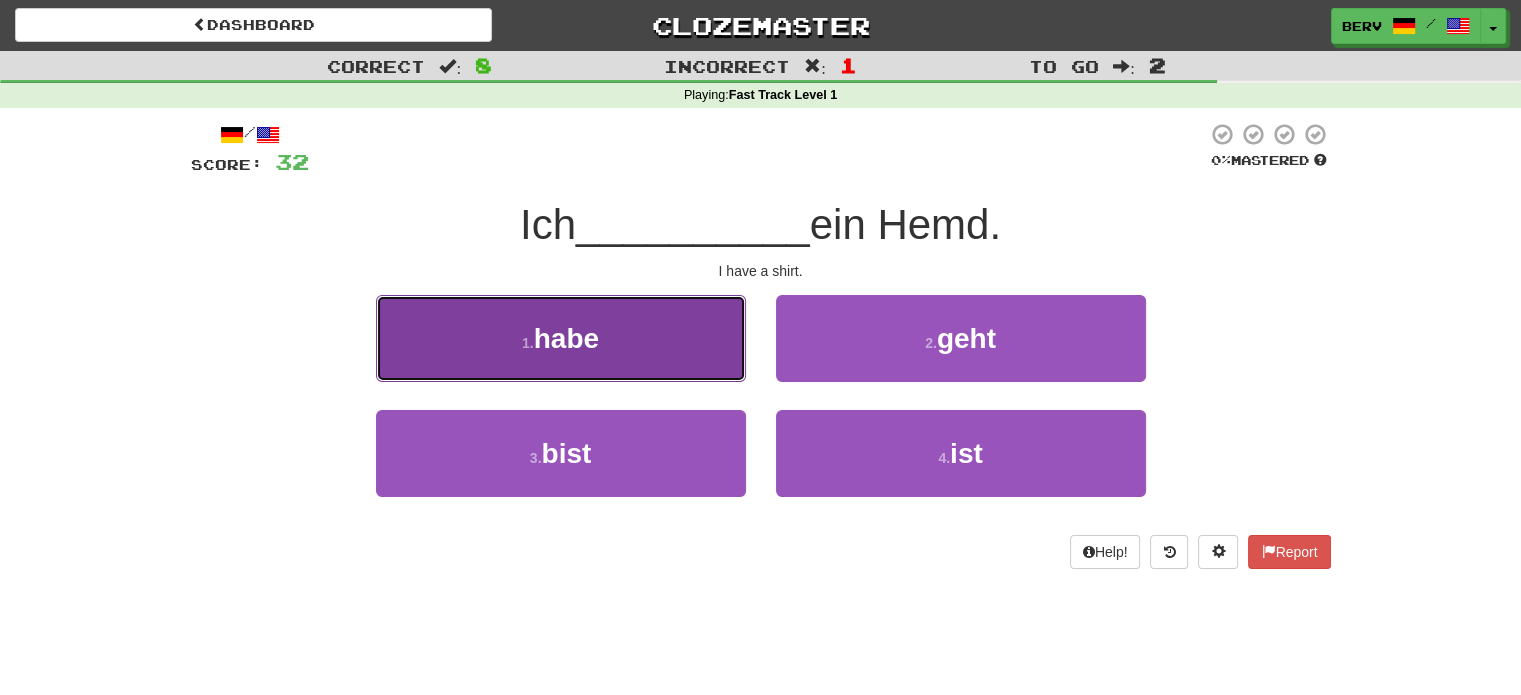 click on "1 .  habe" at bounding box center [561, 338] 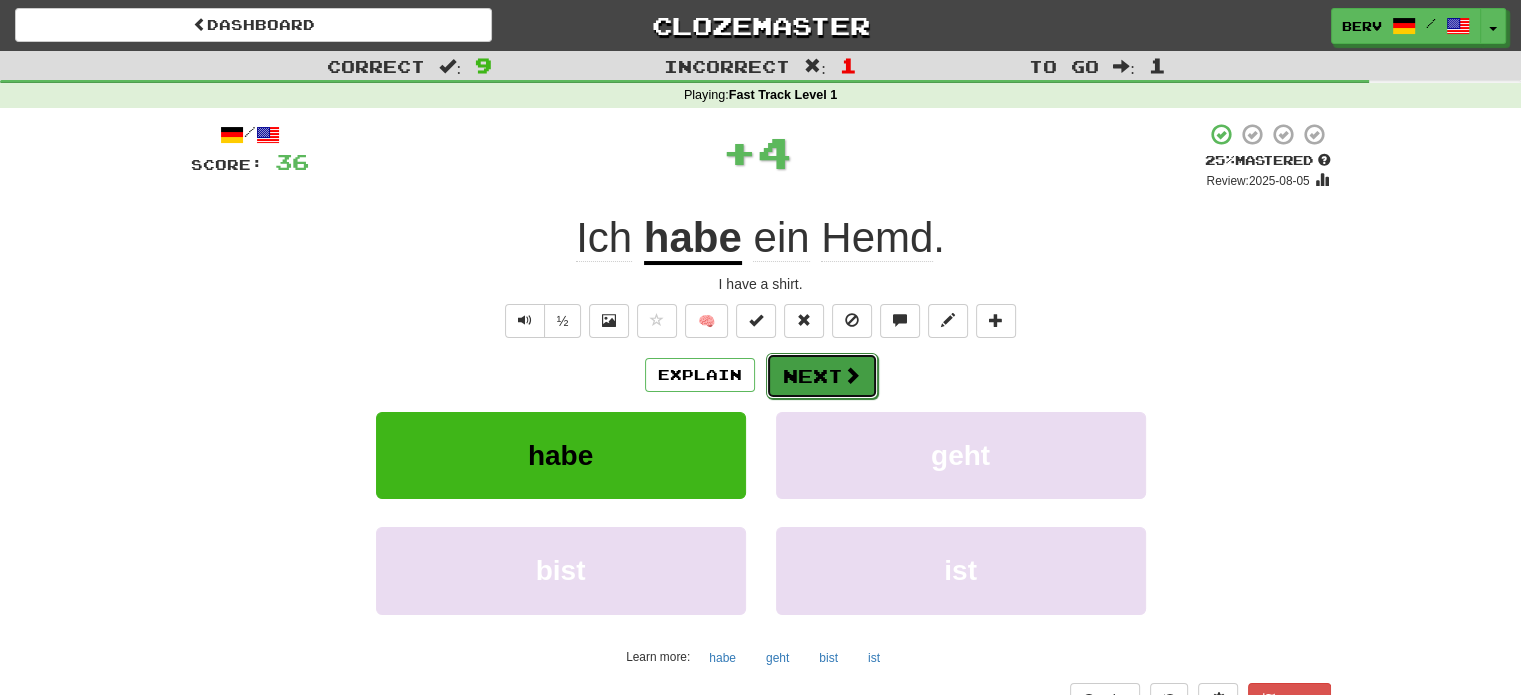 click on "Next" at bounding box center [822, 376] 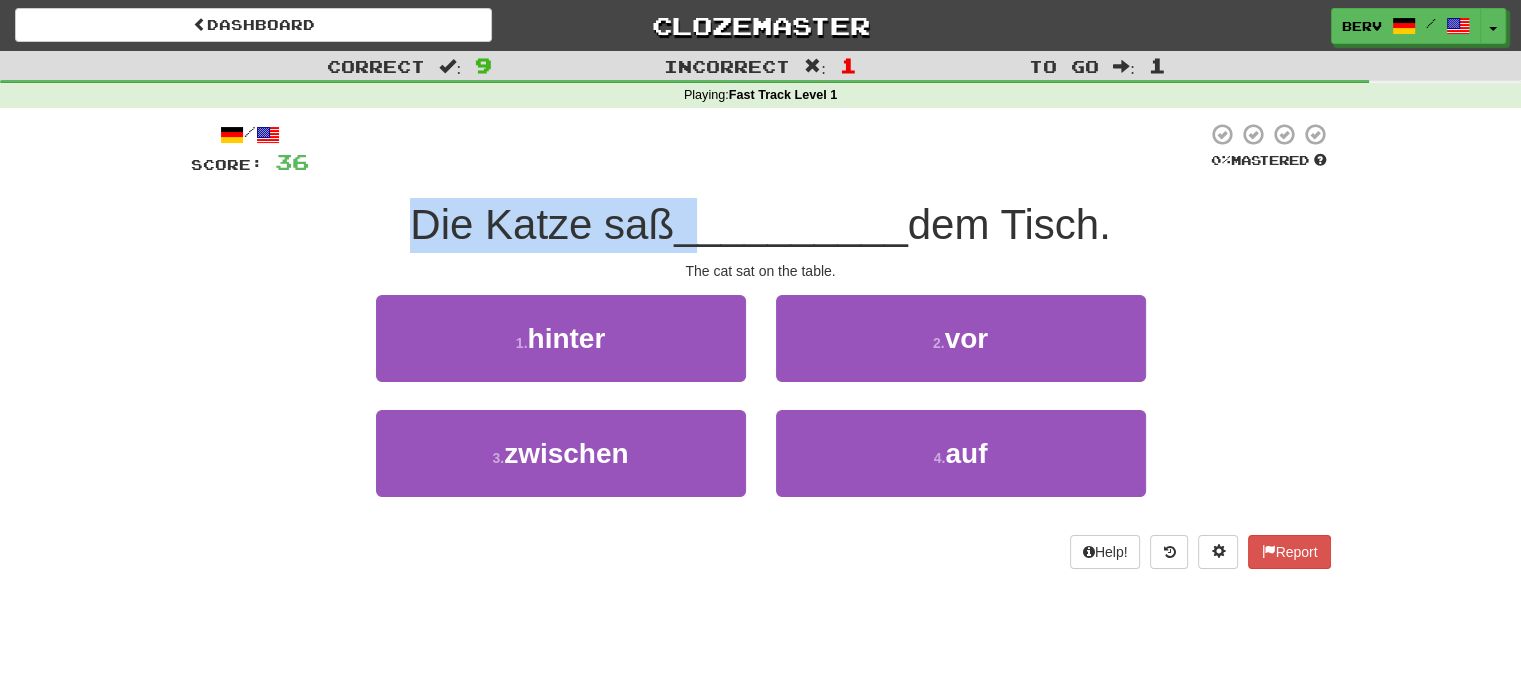 drag, startPoint x: 390, startPoint y: 218, endPoint x: 707, endPoint y: 241, distance: 317.83328 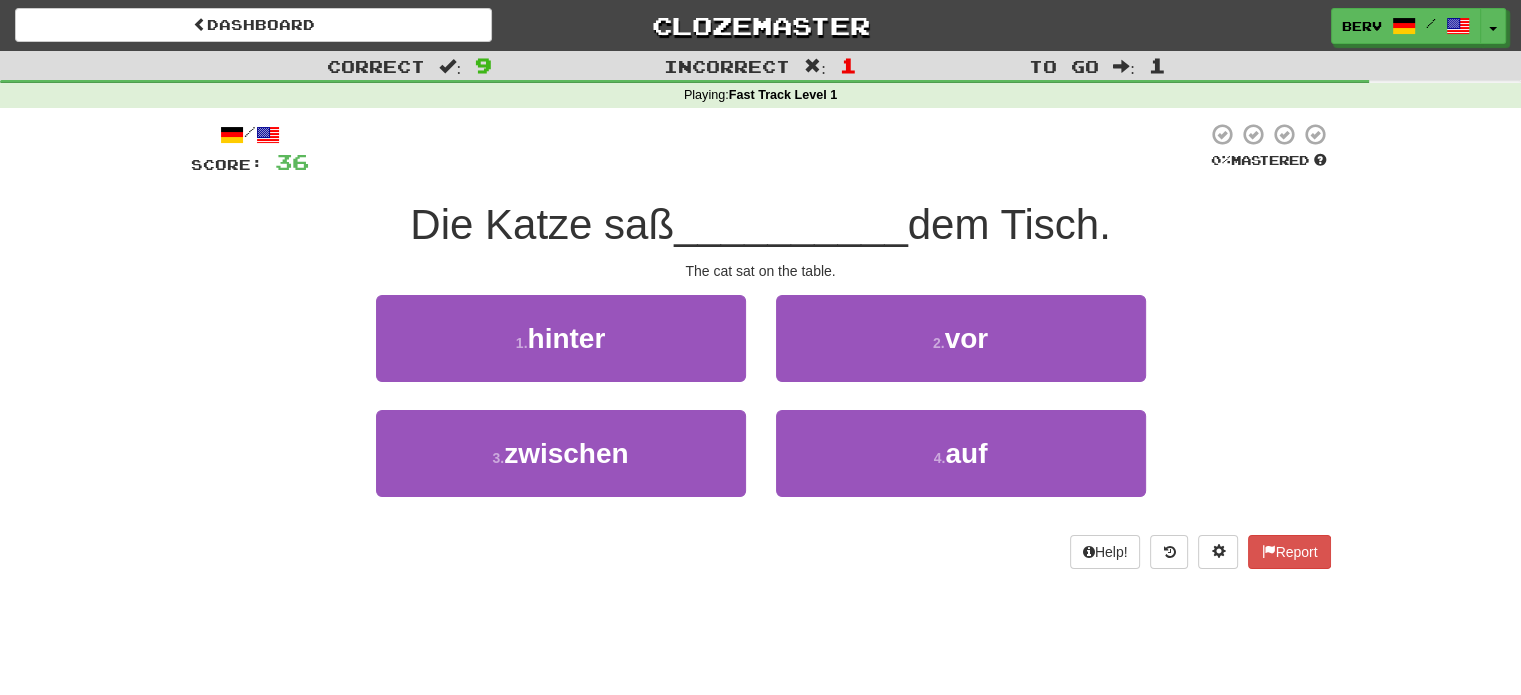 click on "__________" at bounding box center [791, 224] 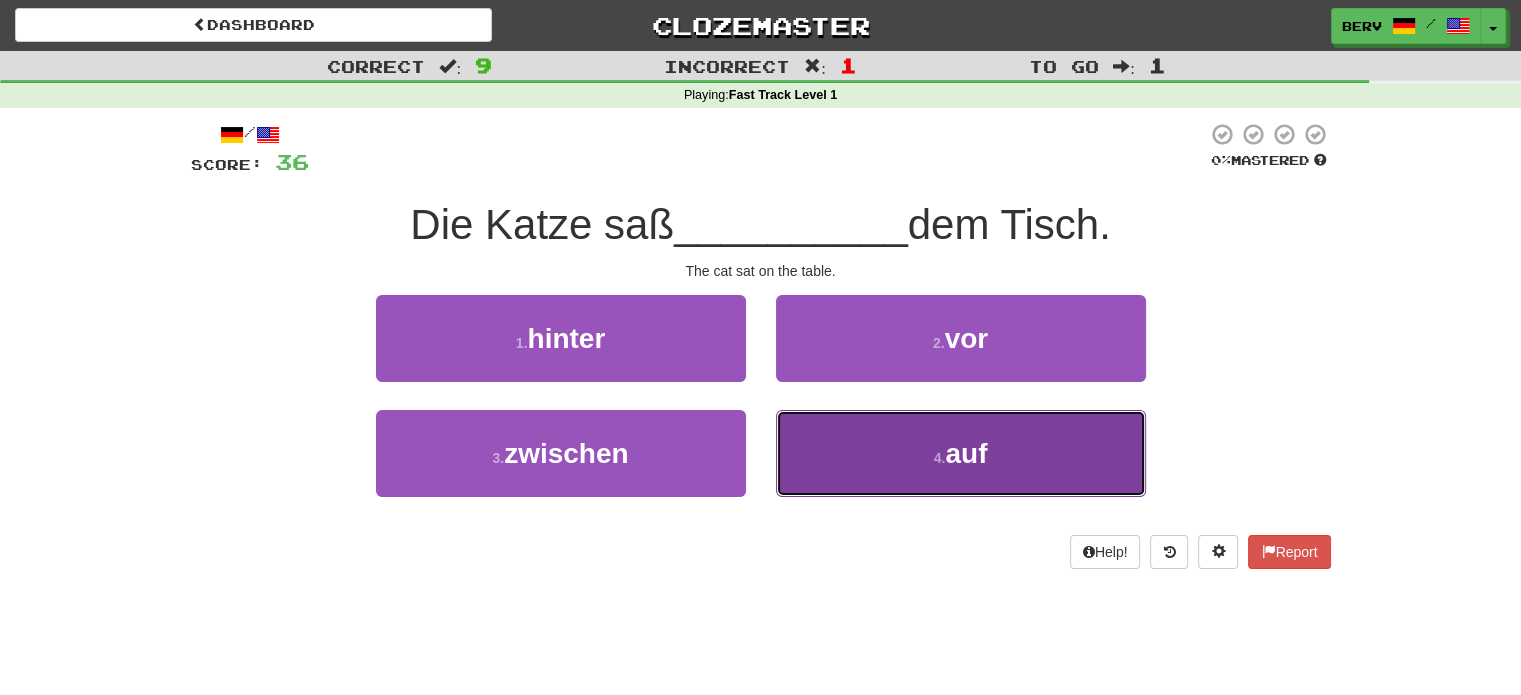 click on "auf" at bounding box center (966, 453) 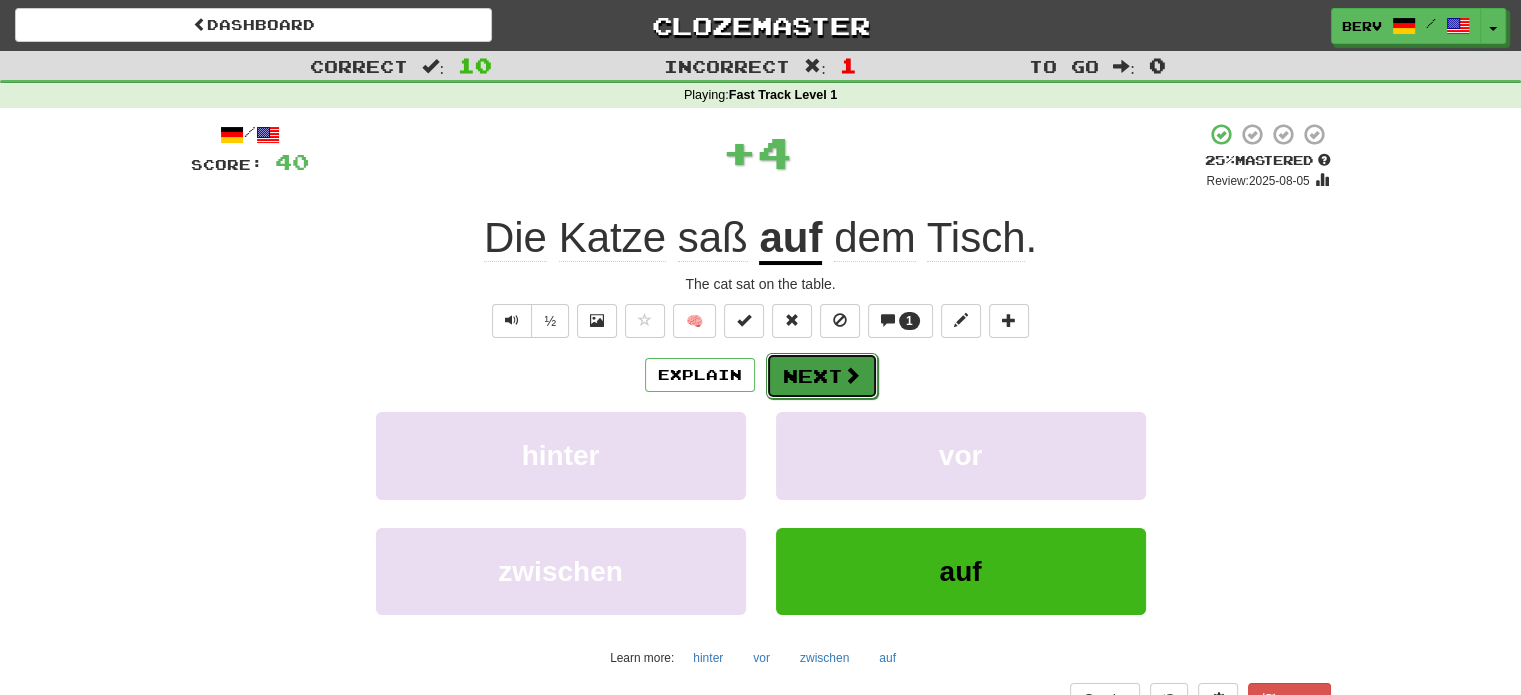 click on "Next" at bounding box center [822, 376] 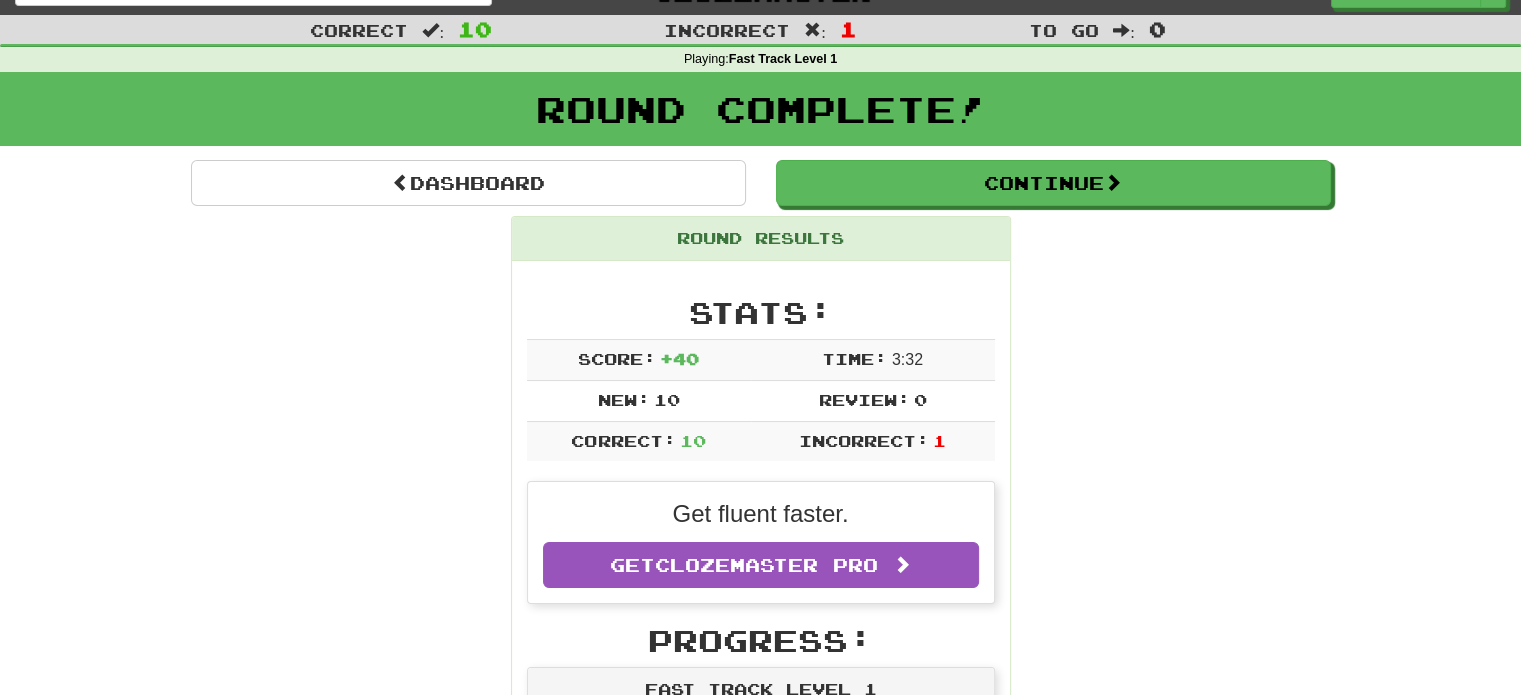 scroll, scrollTop: 0, scrollLeft: 0, axis: both 